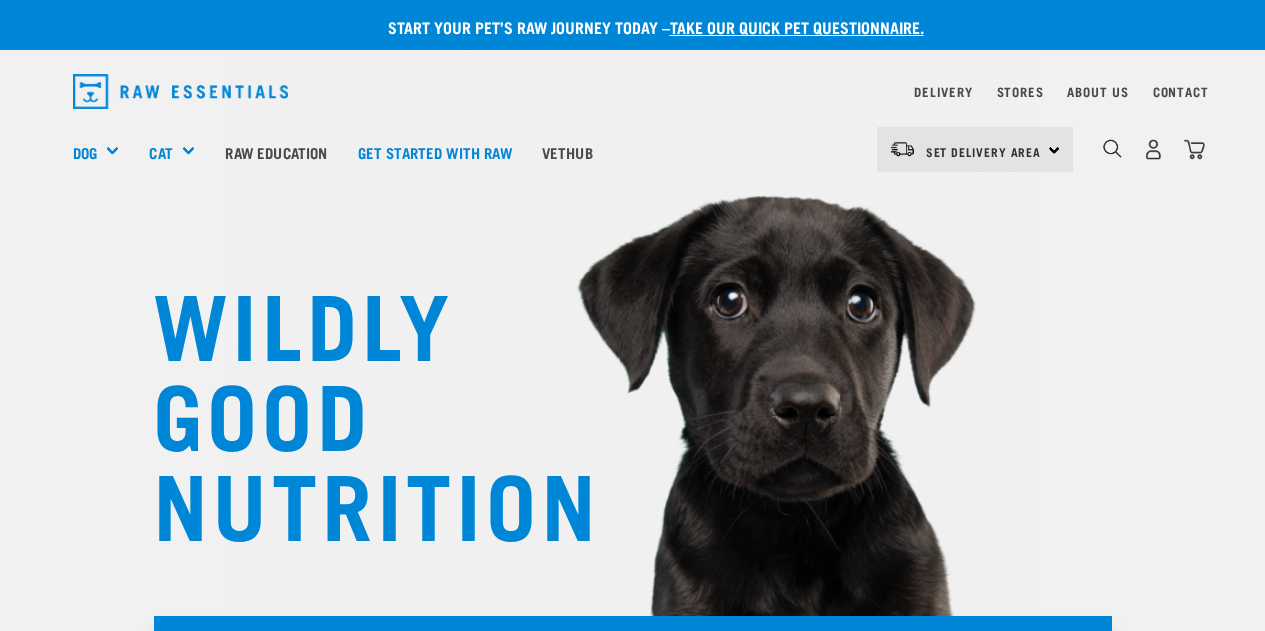 scroll, scrollTop: 0, scrollLeft: 0, axis: both 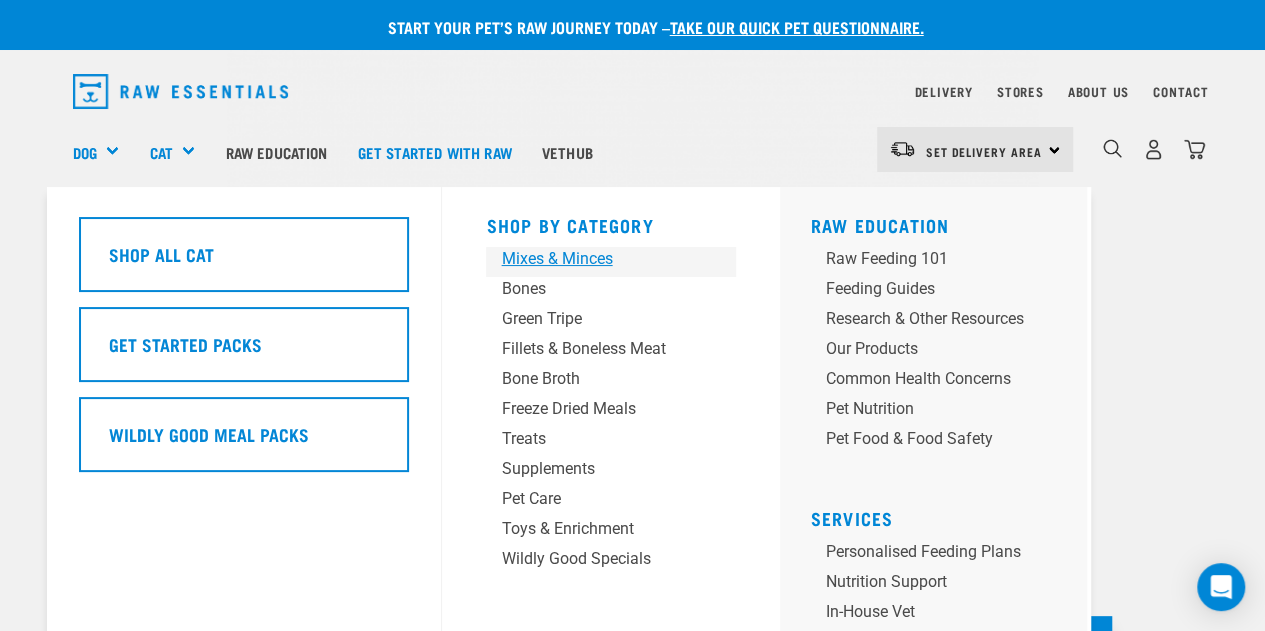 click on "Mixes & Minces" at bounding box center (594, 259) 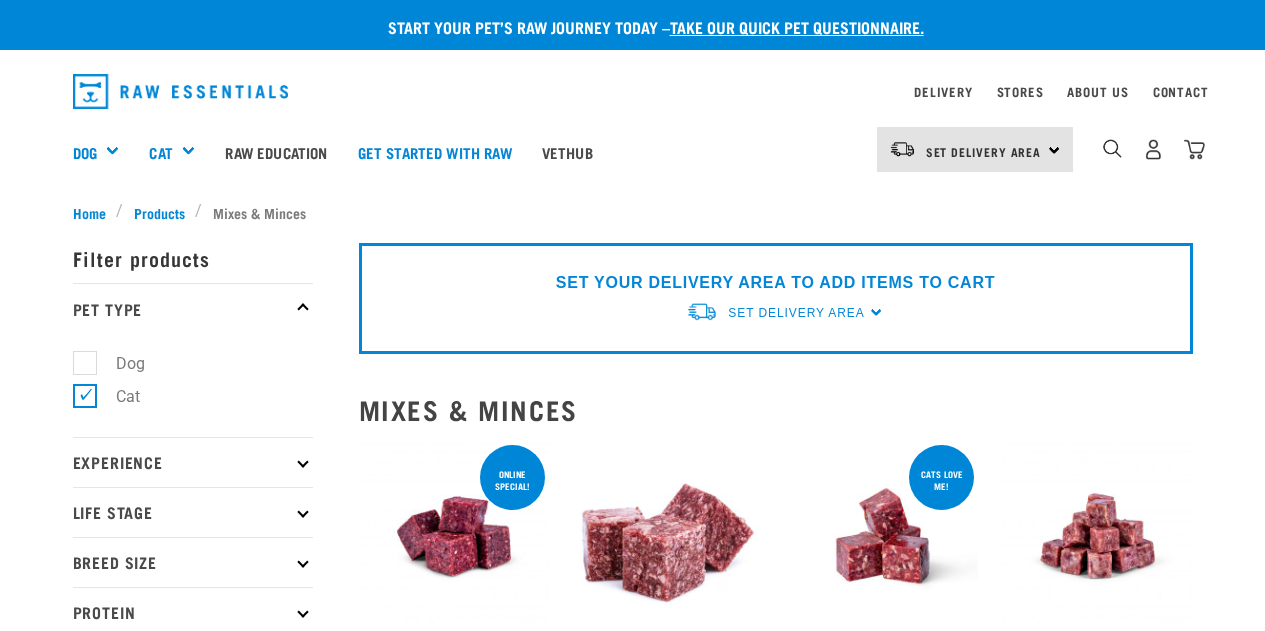 scroll, scrollTop: 0, scrollLeft: 0, axis: both 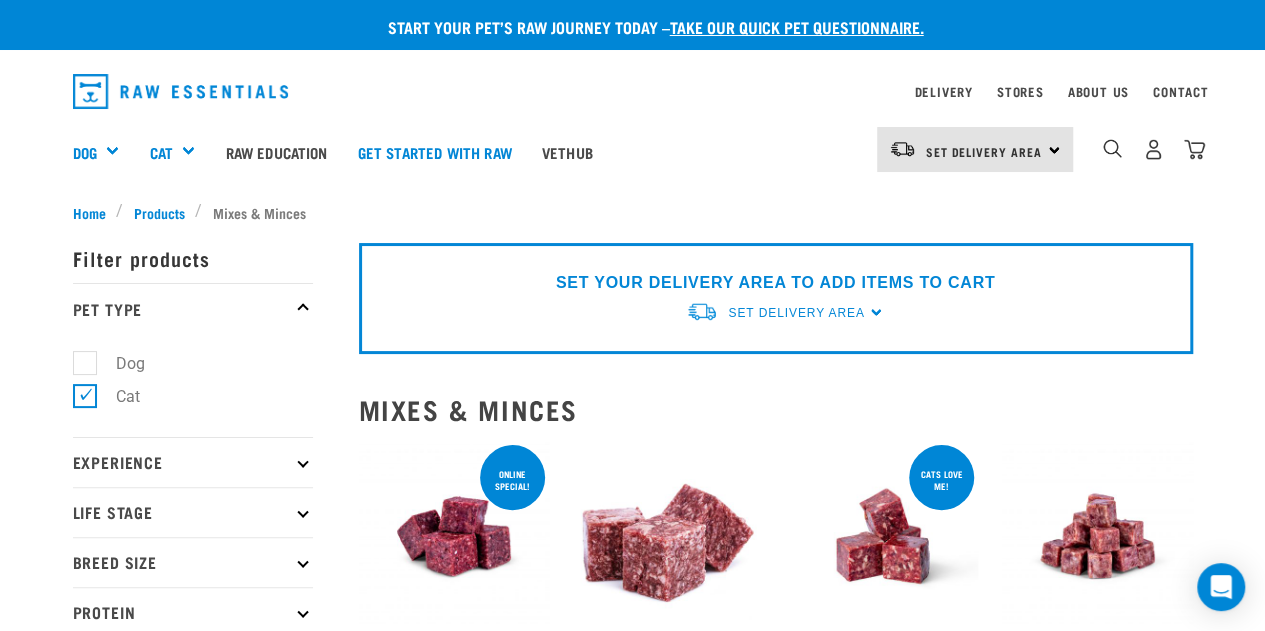 click on "Dog" at bounding box center [118, 363] 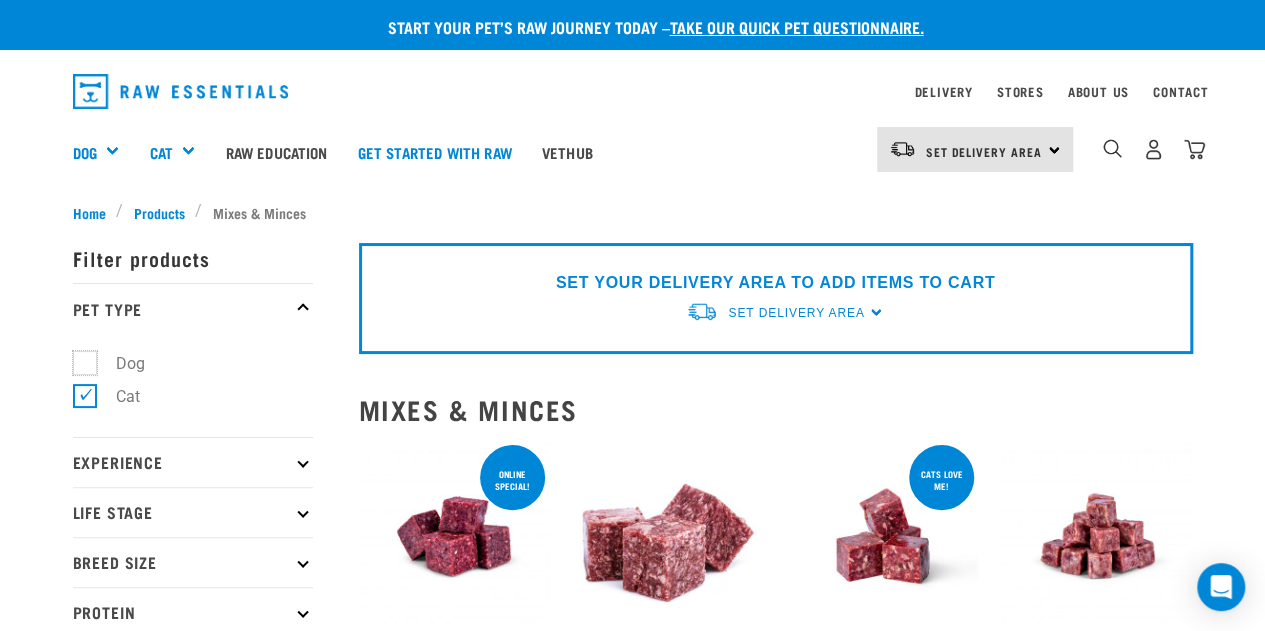 click on "Dog" at bounding box center (79, 359) 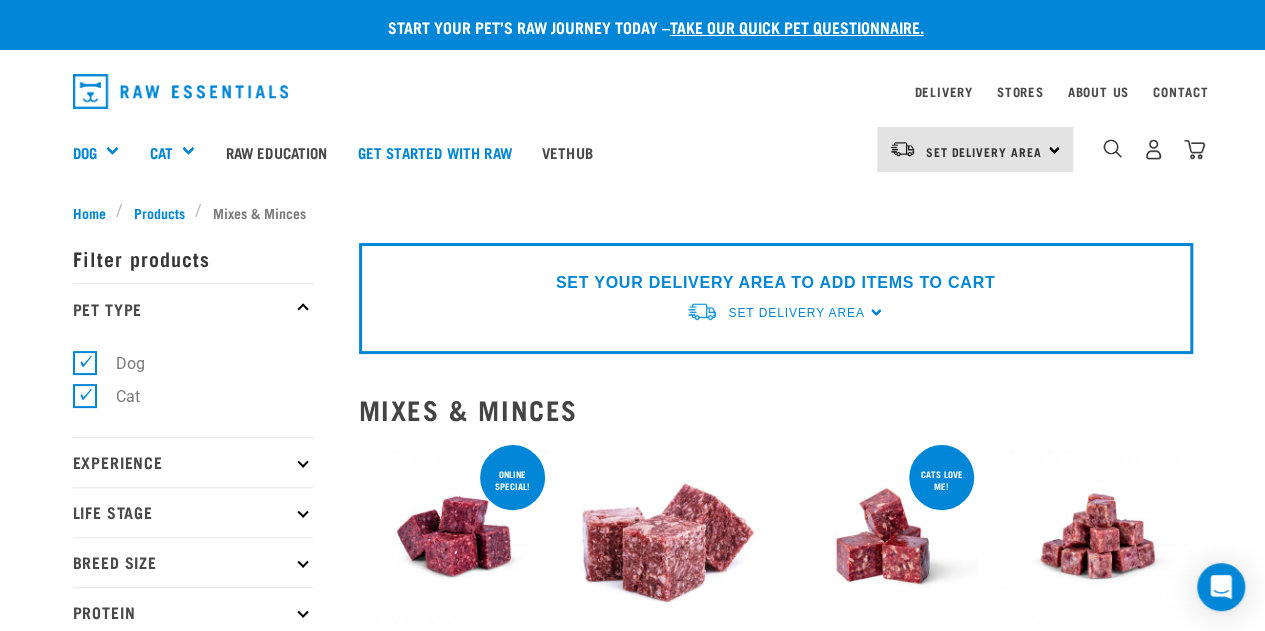 click on "Cat" at bounding box center (116, 396) 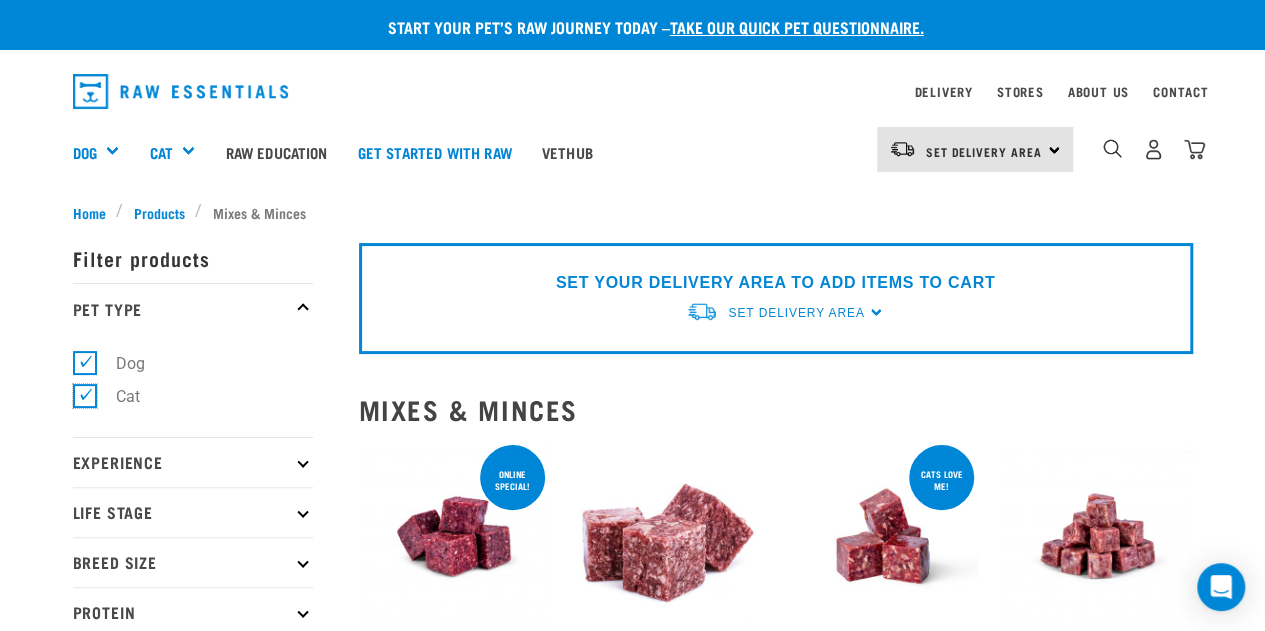 click on "Cat" at bounding box center [79, 392] 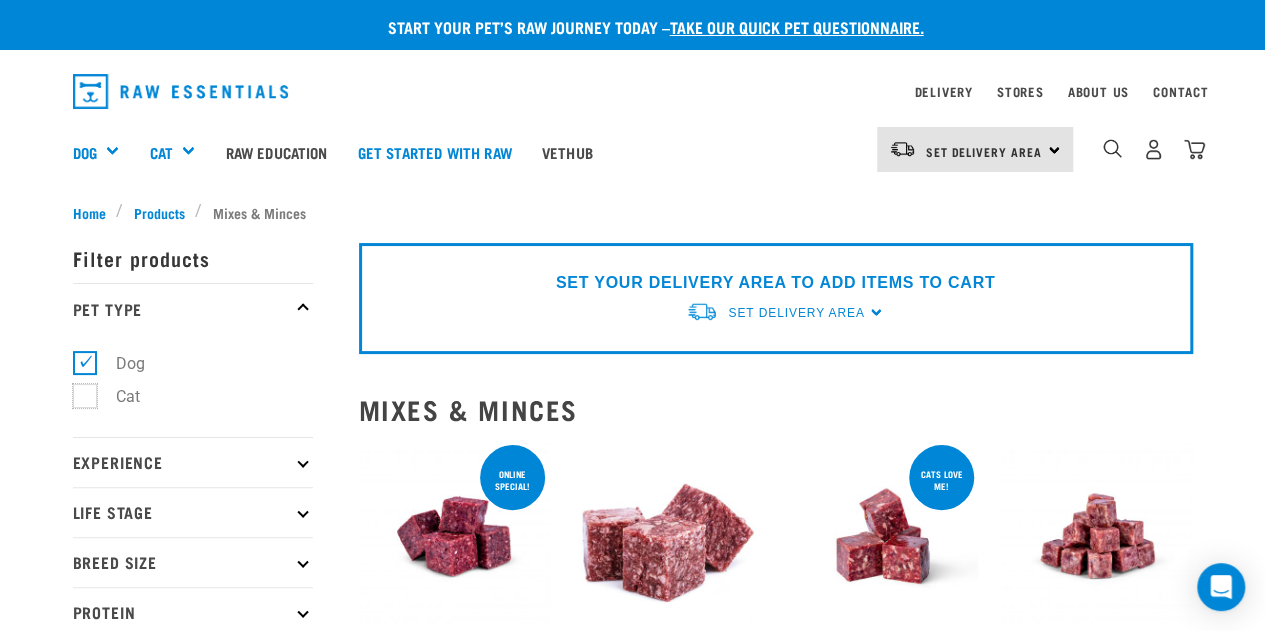 scroll, scrollTop: 68, scrollLeft: 0, axis: vertical 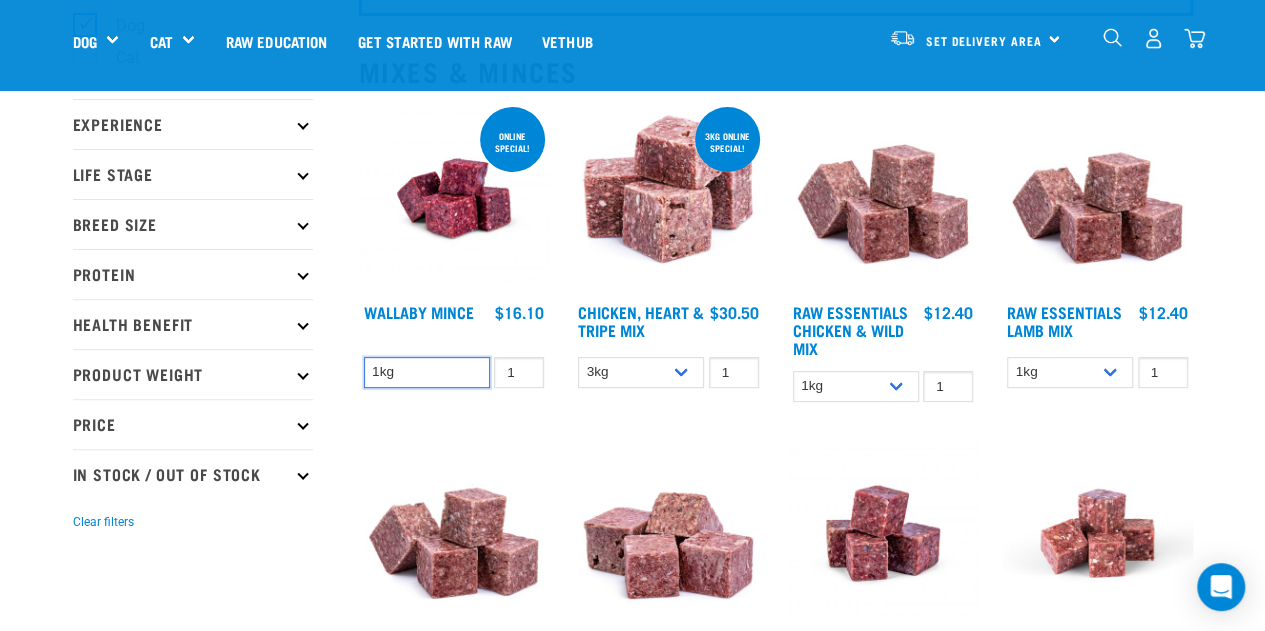 click on "1kg" at bounding box center (427, 372) 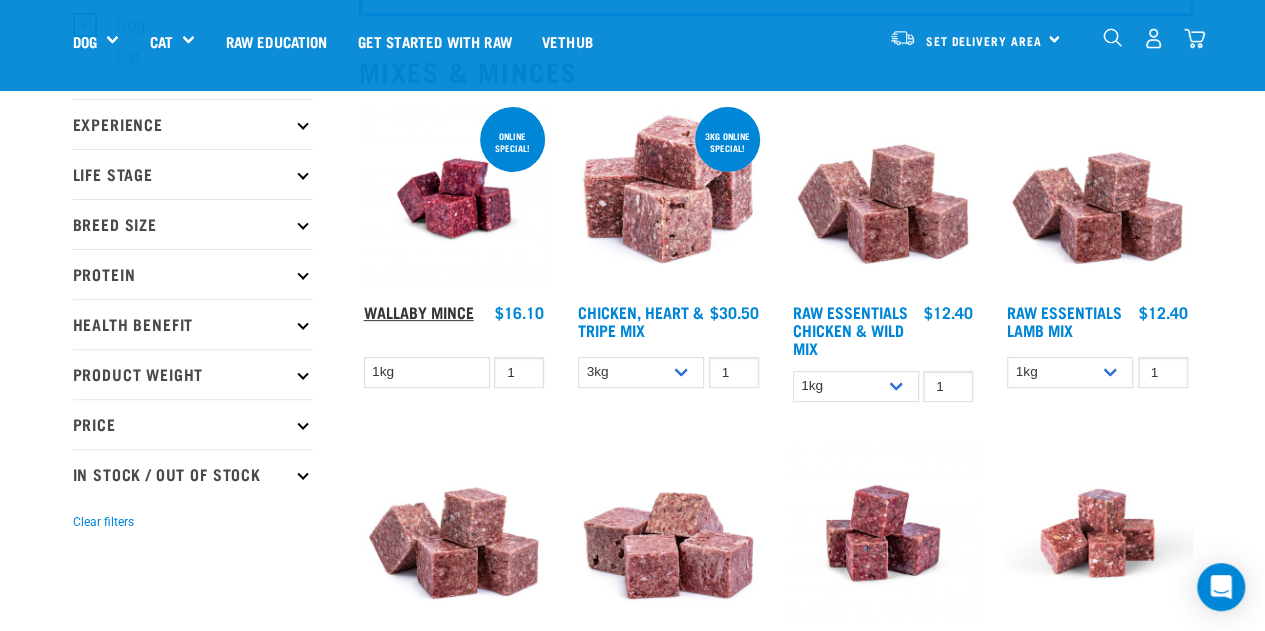 click on "Wallaby Mince" at bounding box center (419, 311) 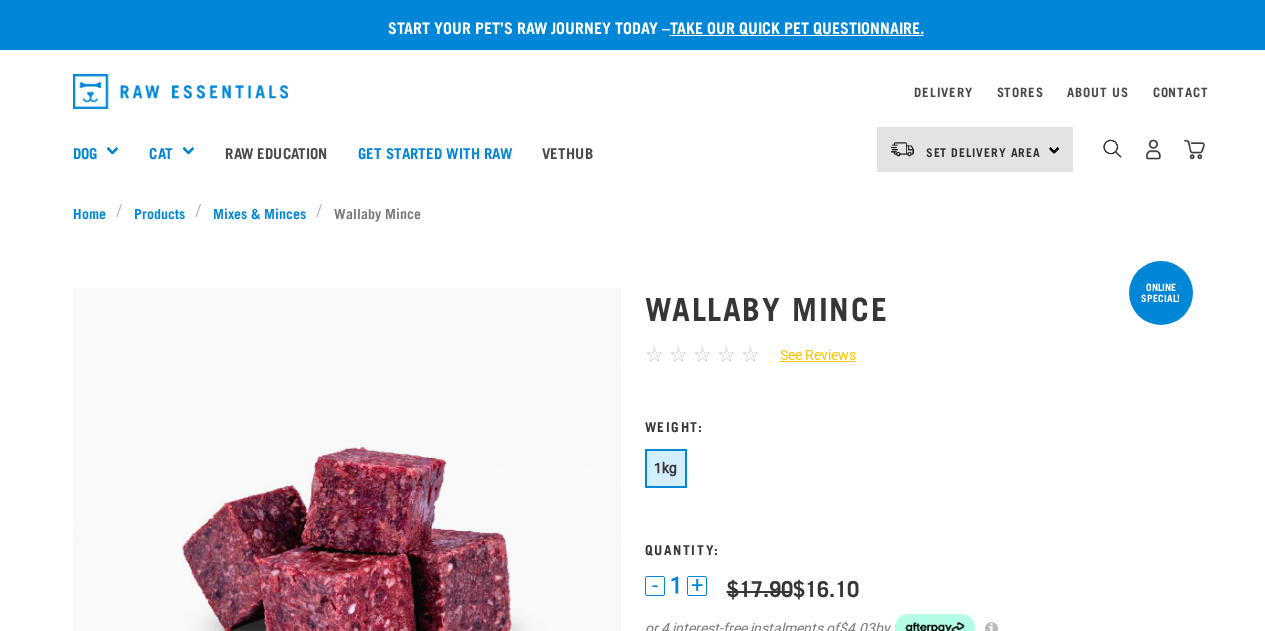 scroll, scrollTop: 0, scrollLeft: 0, axis: both 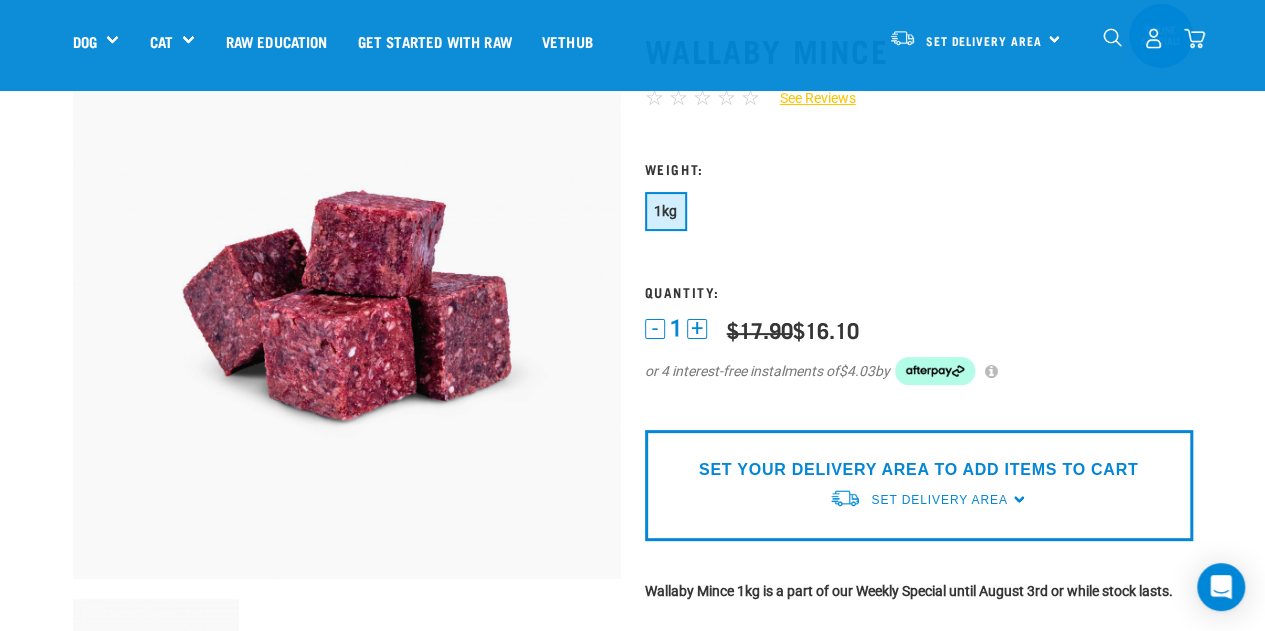 click on "SET YOUR DELIVERY AREA TO ADD ITEMS TO CART" at bounding box center [918, 470] 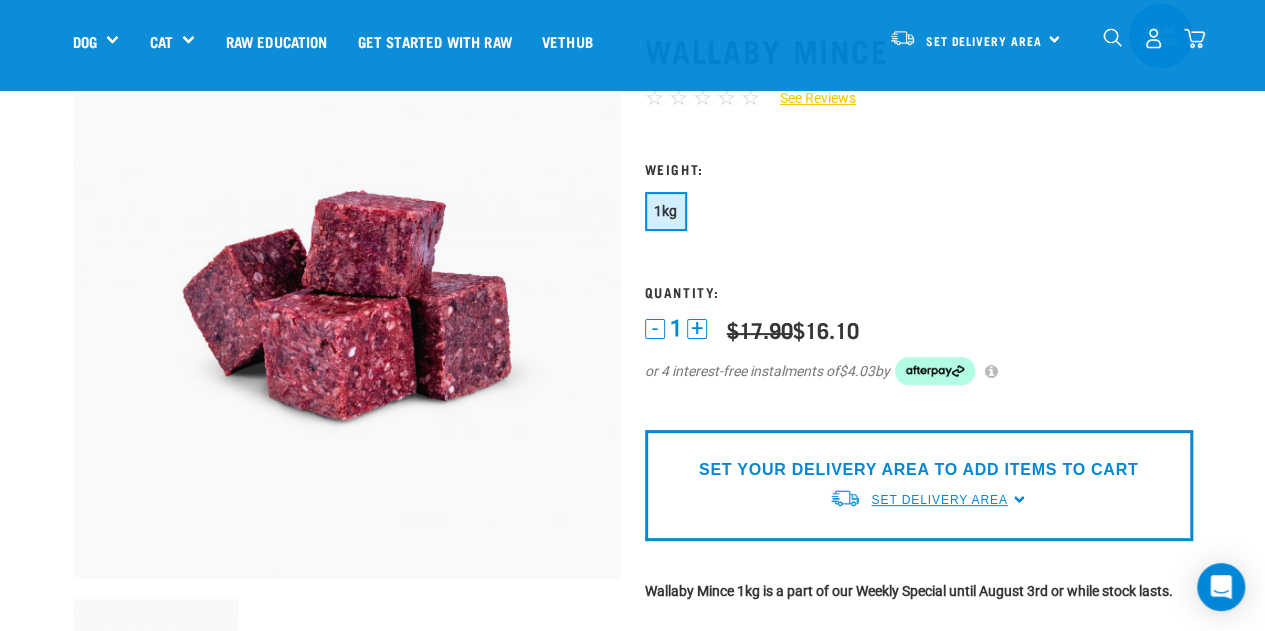 click on "Set Delivery Area" at bounding box center [939, 500] 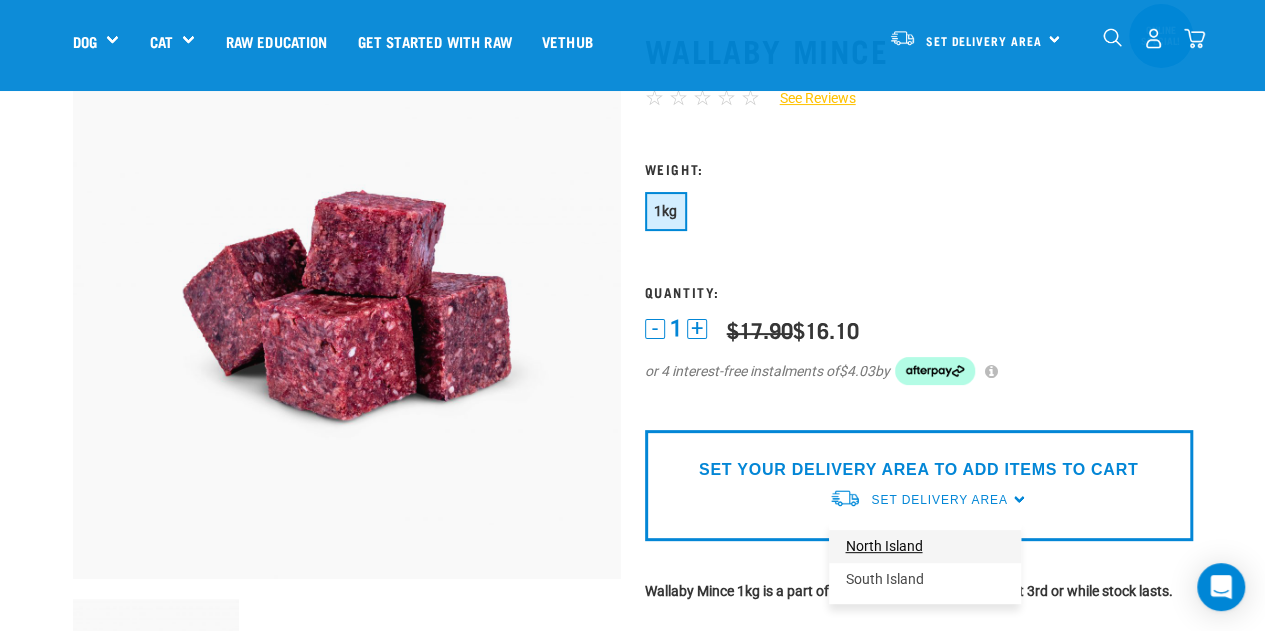 click on "North Island" at bounding box center (925, 546) 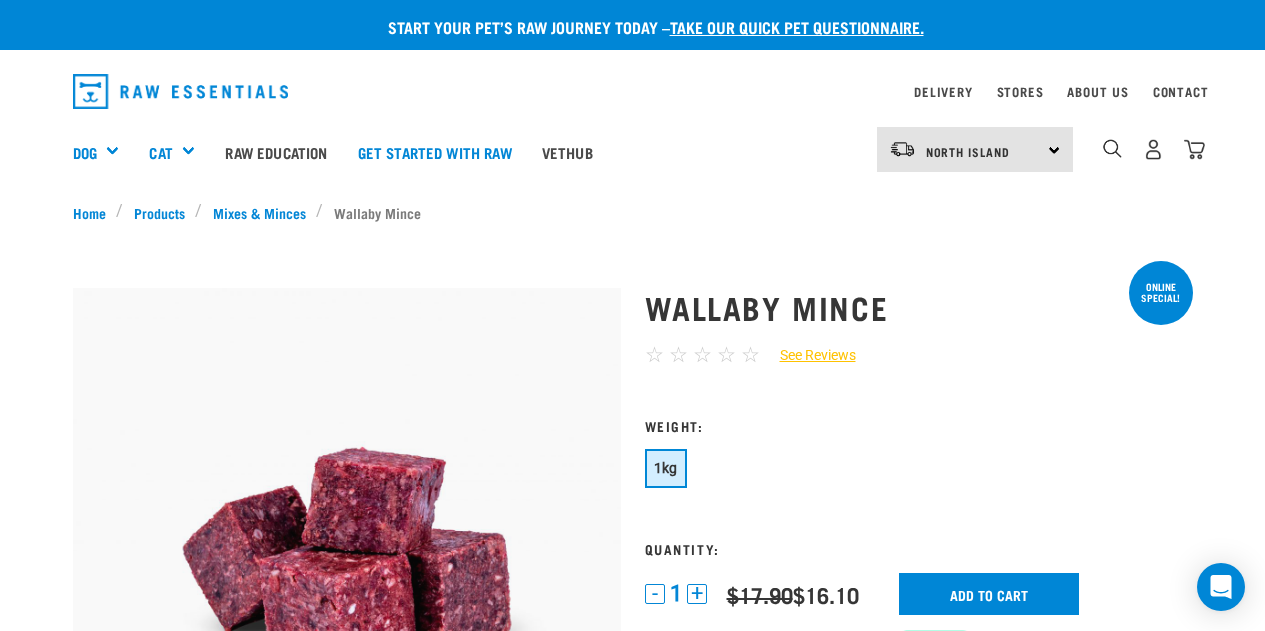 scroll, scrollTop: 257, scrollLeft: 0, axis: vertical 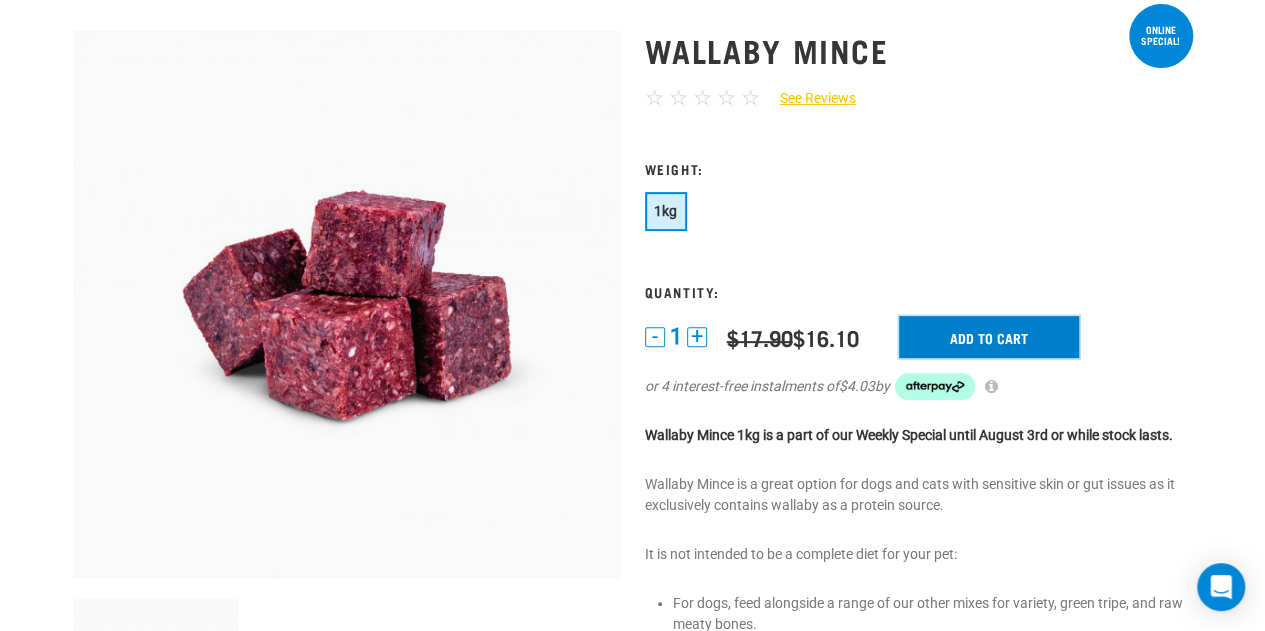 click on "Add to cart" at bounding box center (989, 337) 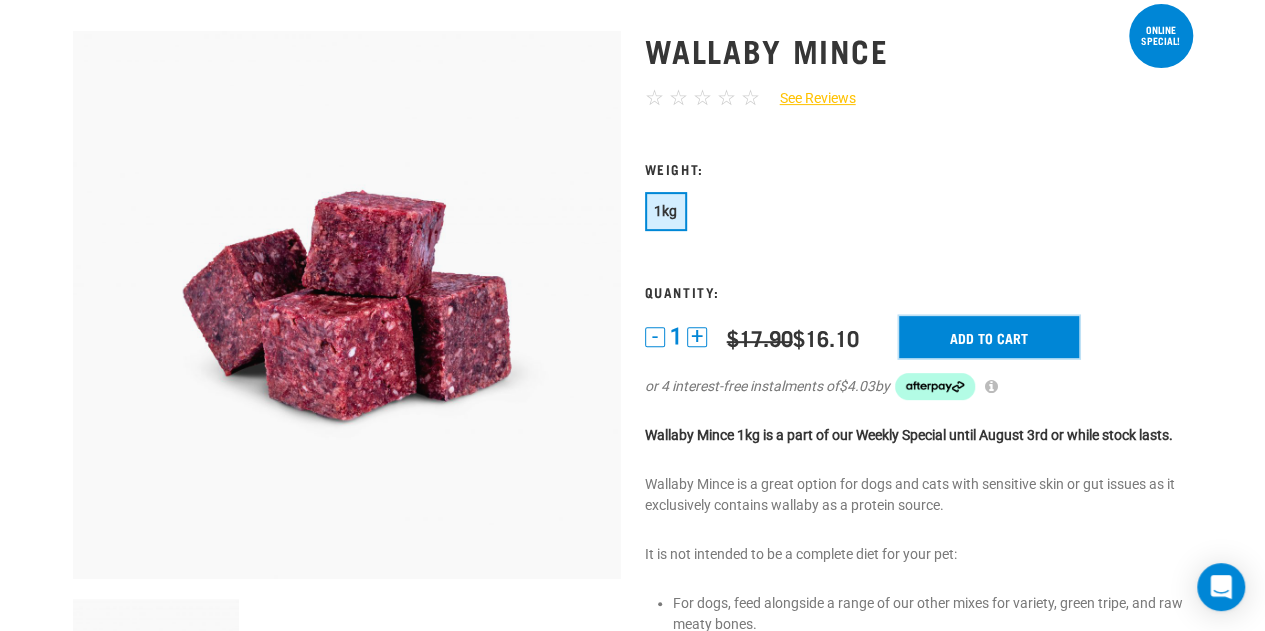 scroll, scrollTop: 0, scrollLeft: 0, axis: both 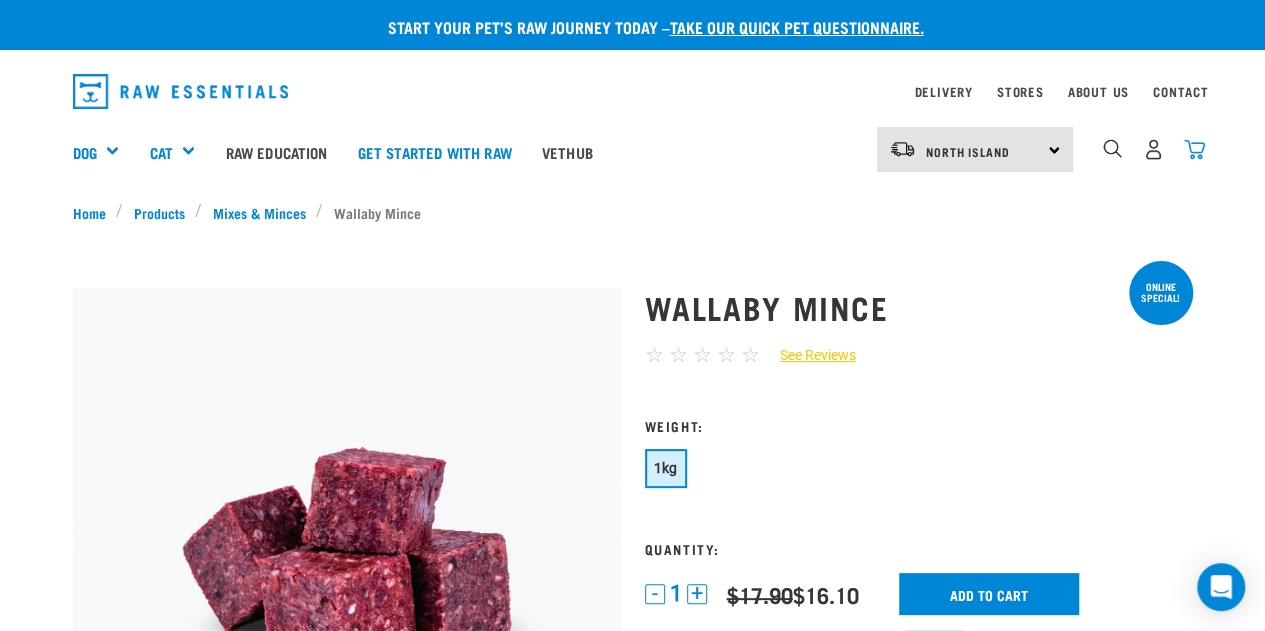 click at bounding box center [1194, 149] 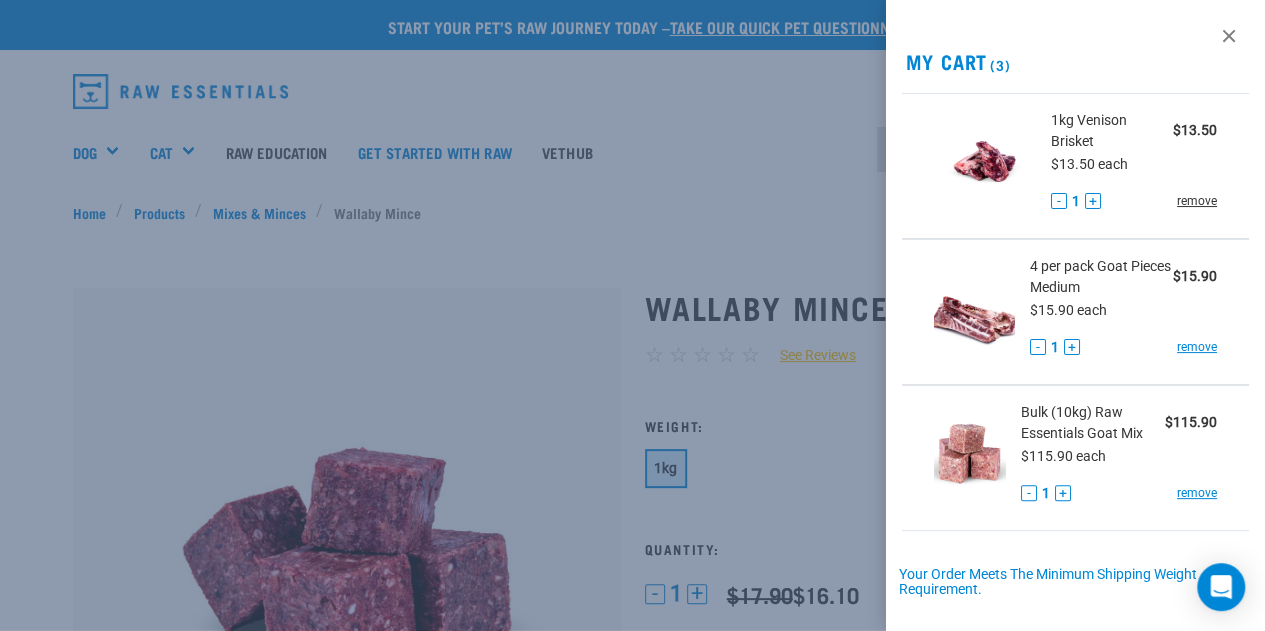 click on "remove" at bounding box center [1197, 201] 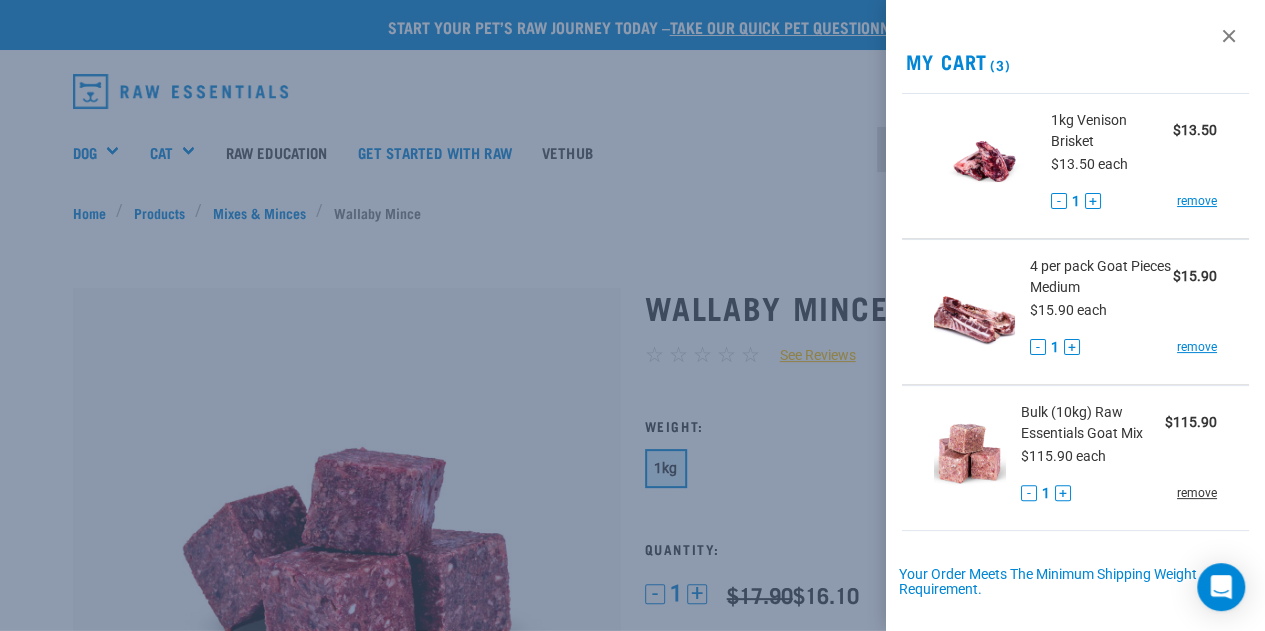 click on "remove" at bounding box center [1197, 493] 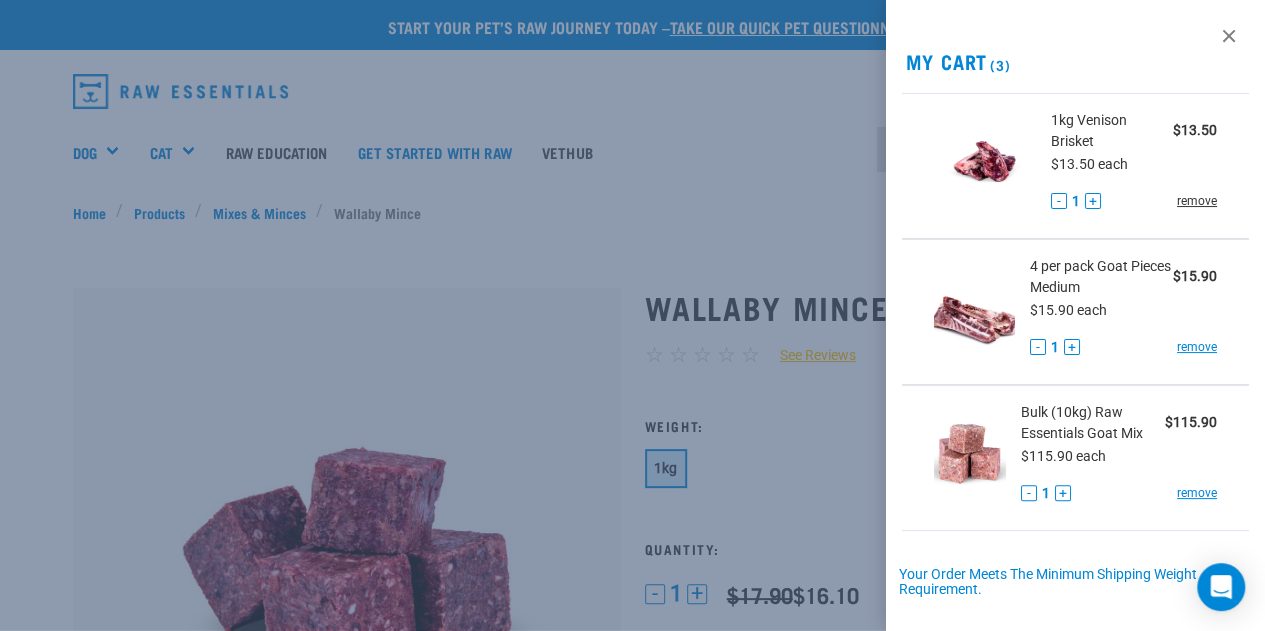 click on "remove" at bounding box center [1197, 201] 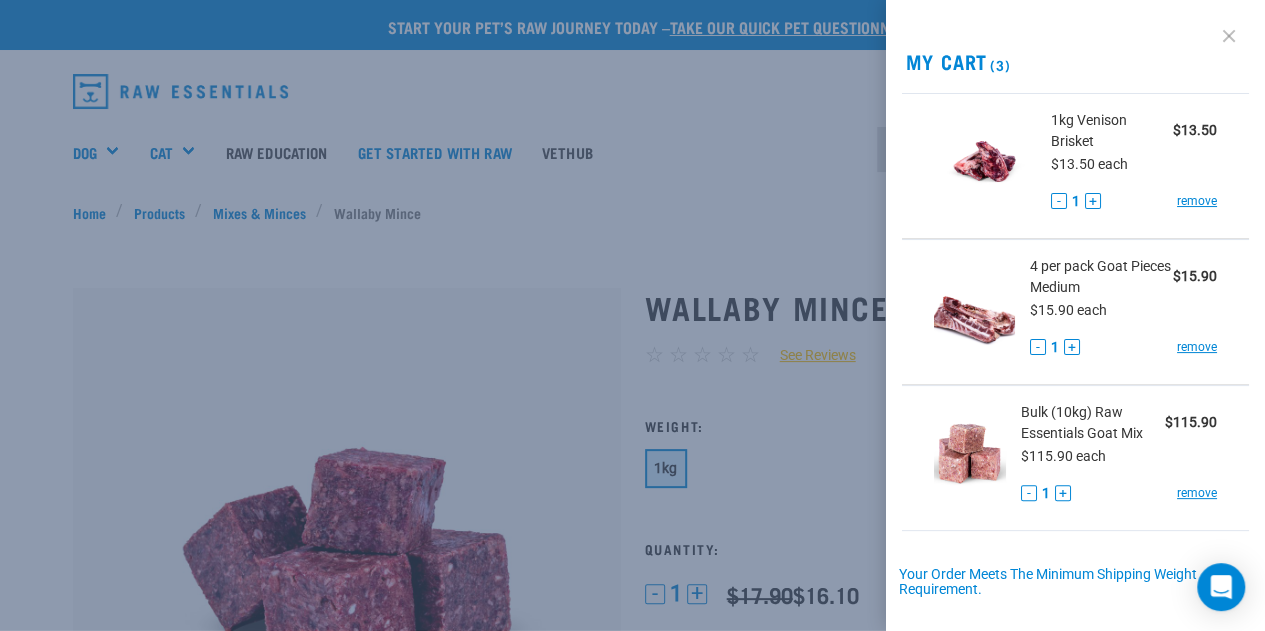 click at bounding box center (1229, 36) 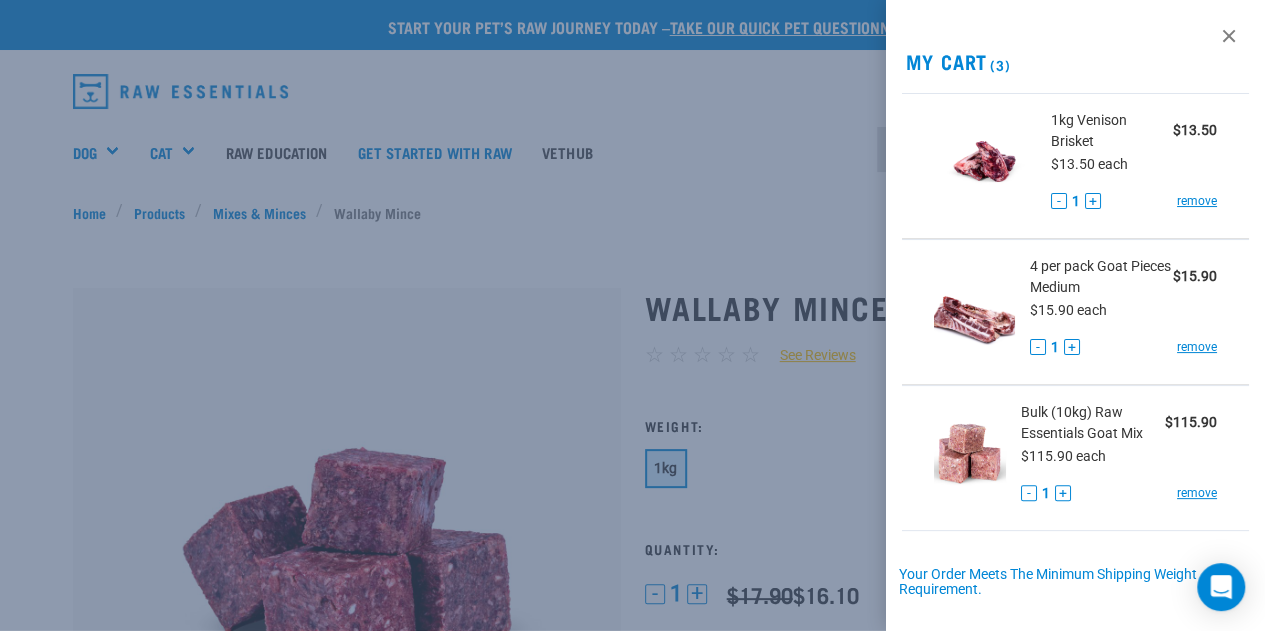 click at bounding box center (632, 315) 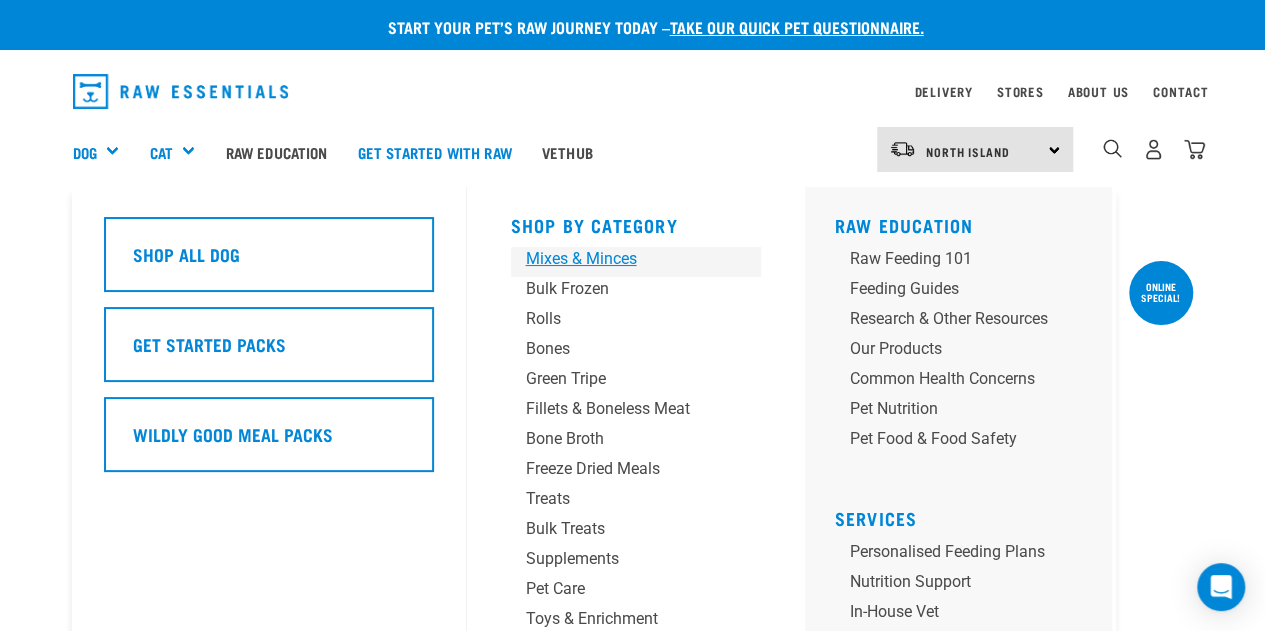 click on "Mixes & Minces" at bounding box center [619, 259] 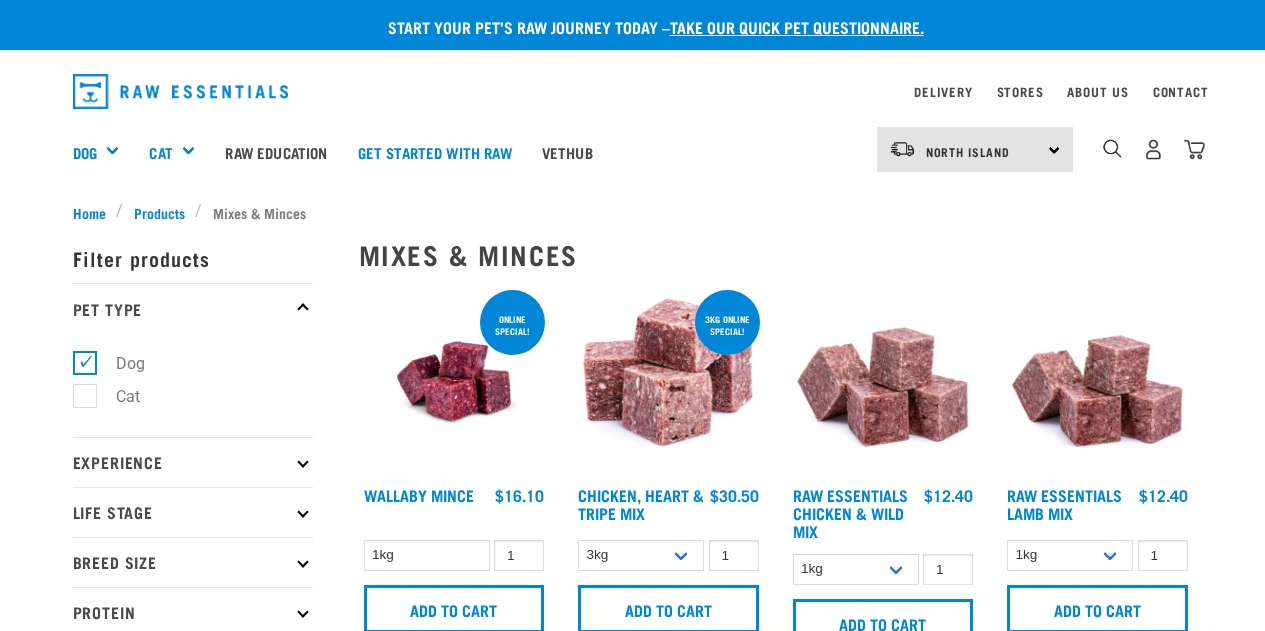 scroll, scrollTop: 0, scrollLeft: 0, axis: both 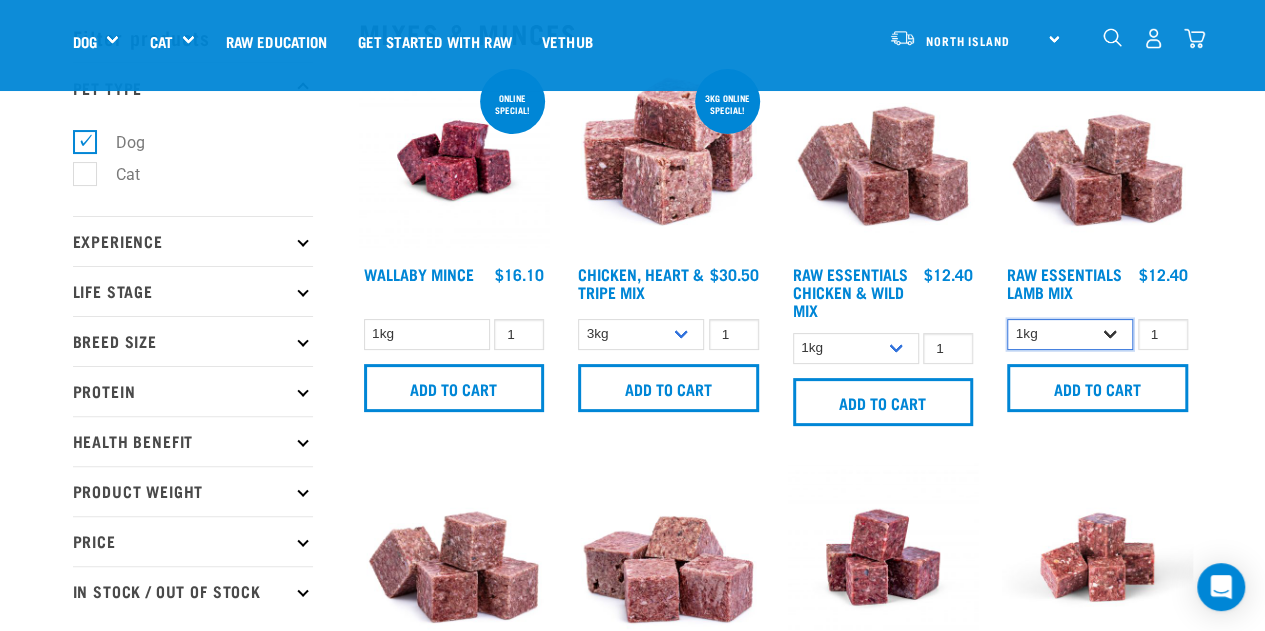 click on "1kg
3kg
Bulk (10kg)" at bounding box center [1070, 334] 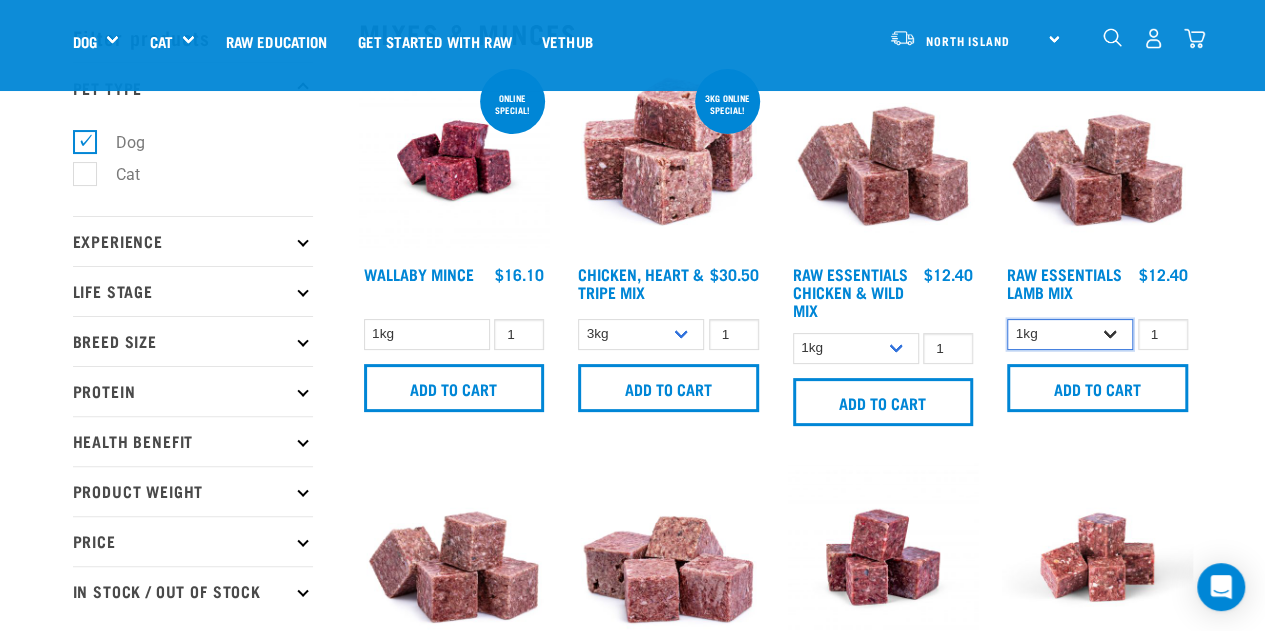 select on "341961" 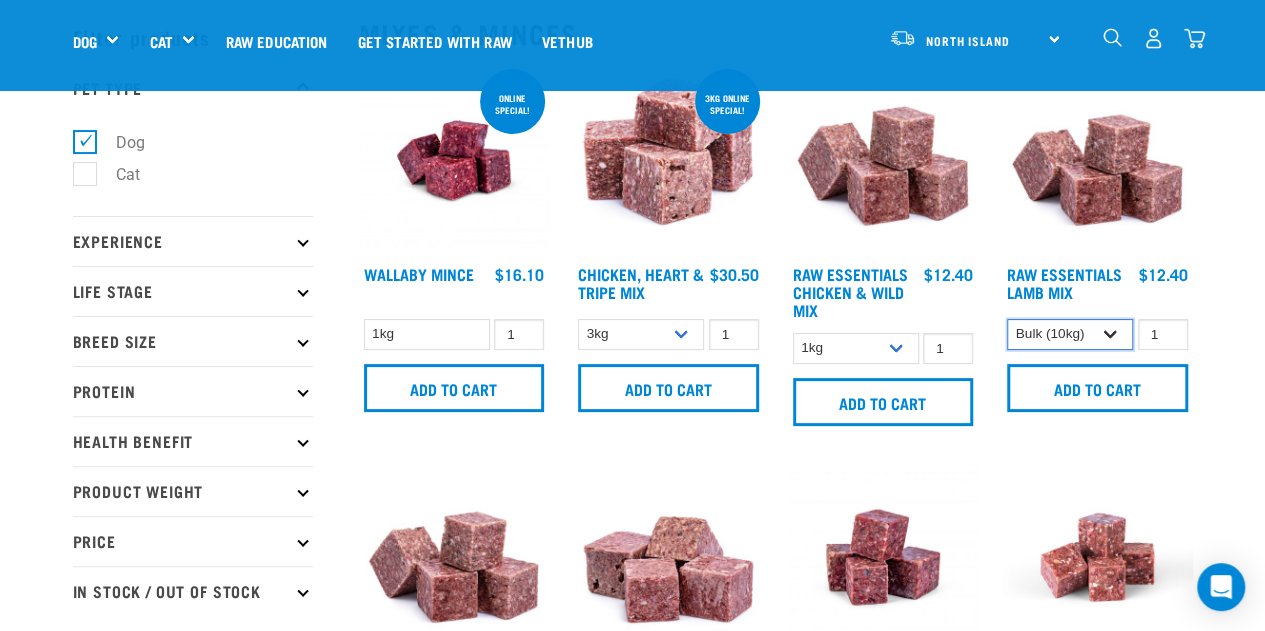 click on "1kg
3kg
Bulk (10kg)" at bounding box center [1070, 334] 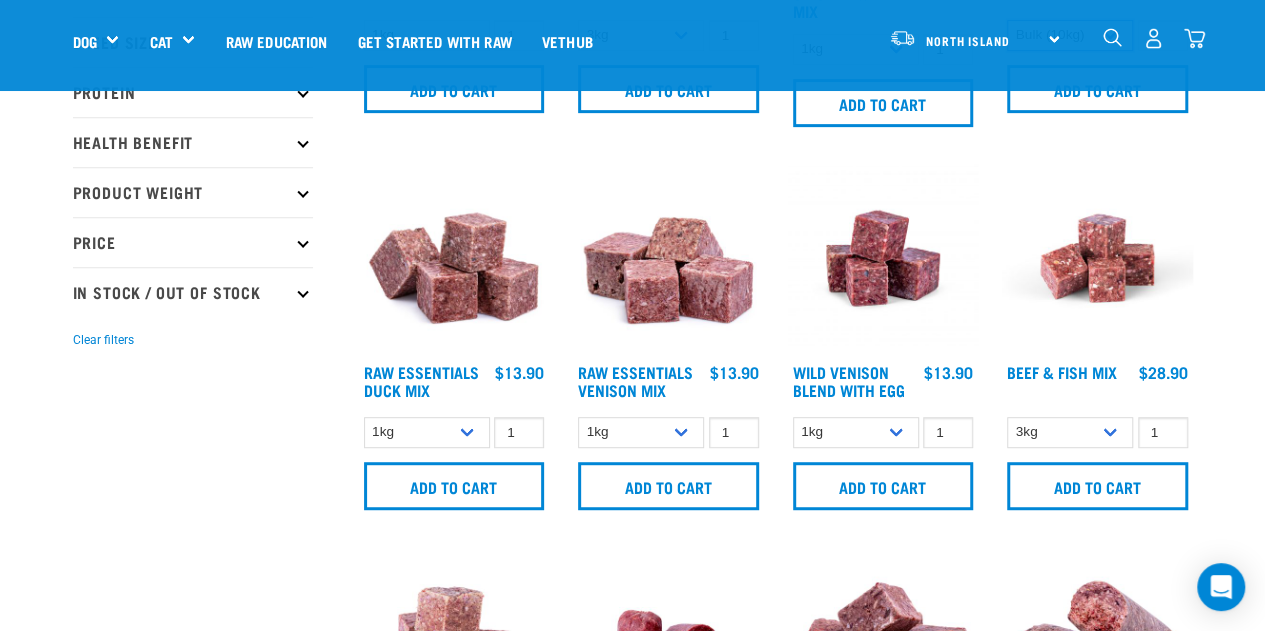 scroll, scrollTop: 379, scrollLeft: 0, axis: vertical 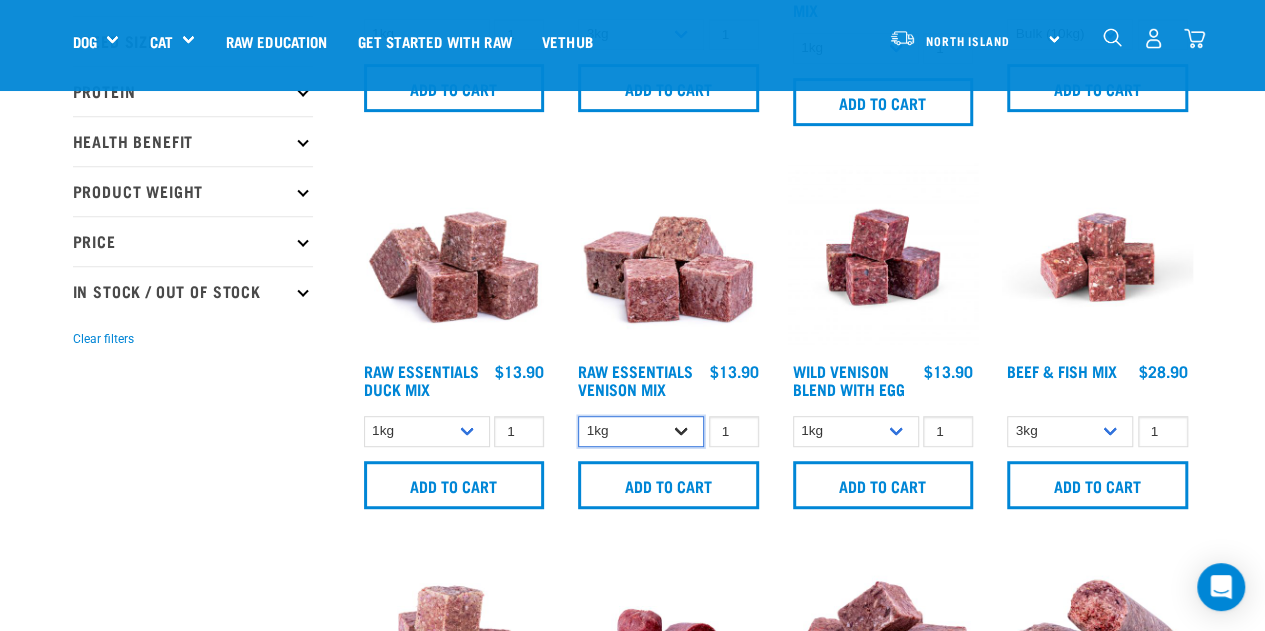 click on "1kg
3kg
Bulk (20kg)" at bounding box center [641, 431] 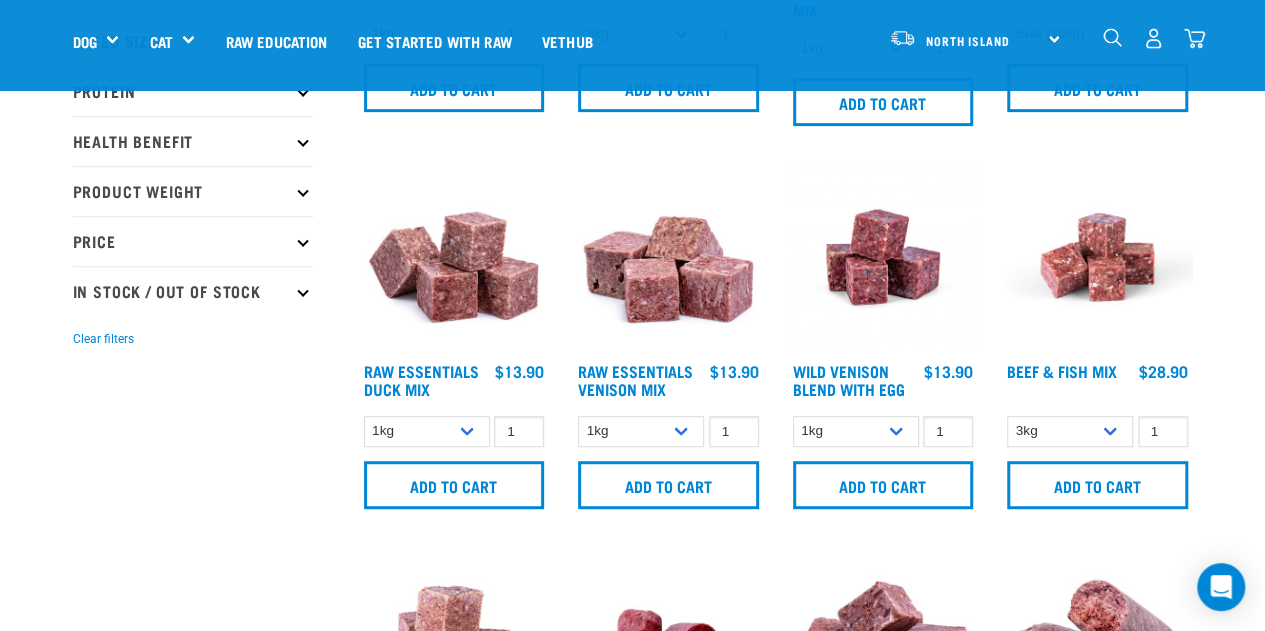 click on "Start your pet’s raw journey today –  take our quick pet questionnaire.
Delivery
Stores
About Us
Contact" at bounding box center (632, 1291) 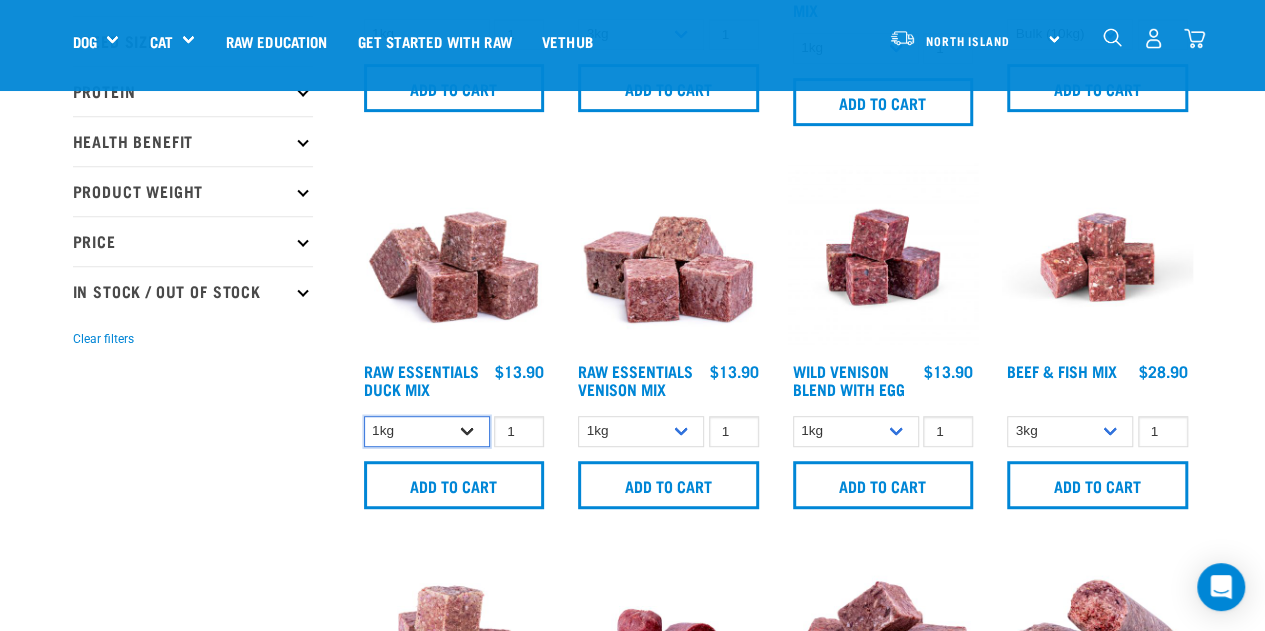 click on "1kg
3kg" at bounding box center [427, 431] 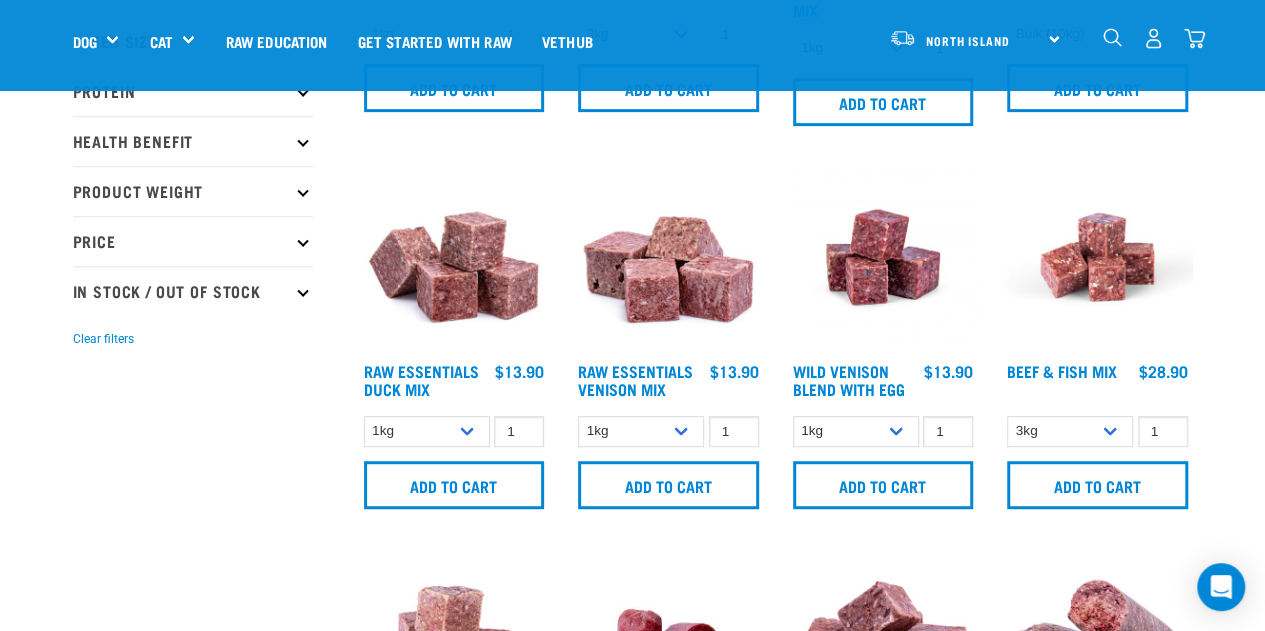 click on "Start your pet’s raw journey today –  take our quick pet questionnaire.
Delivery
Stores
About Us
Contact" at bounding box center [632, 1291] 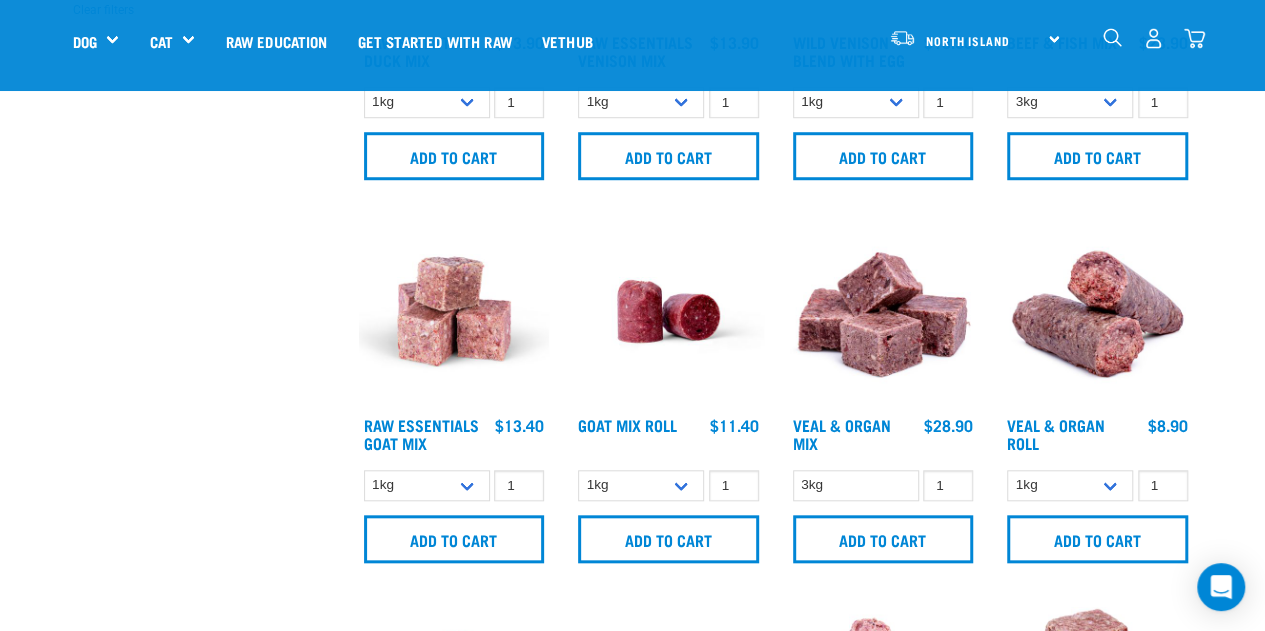 scroll, scrollTop: 709, scrollLeft: 0, axis: vertical 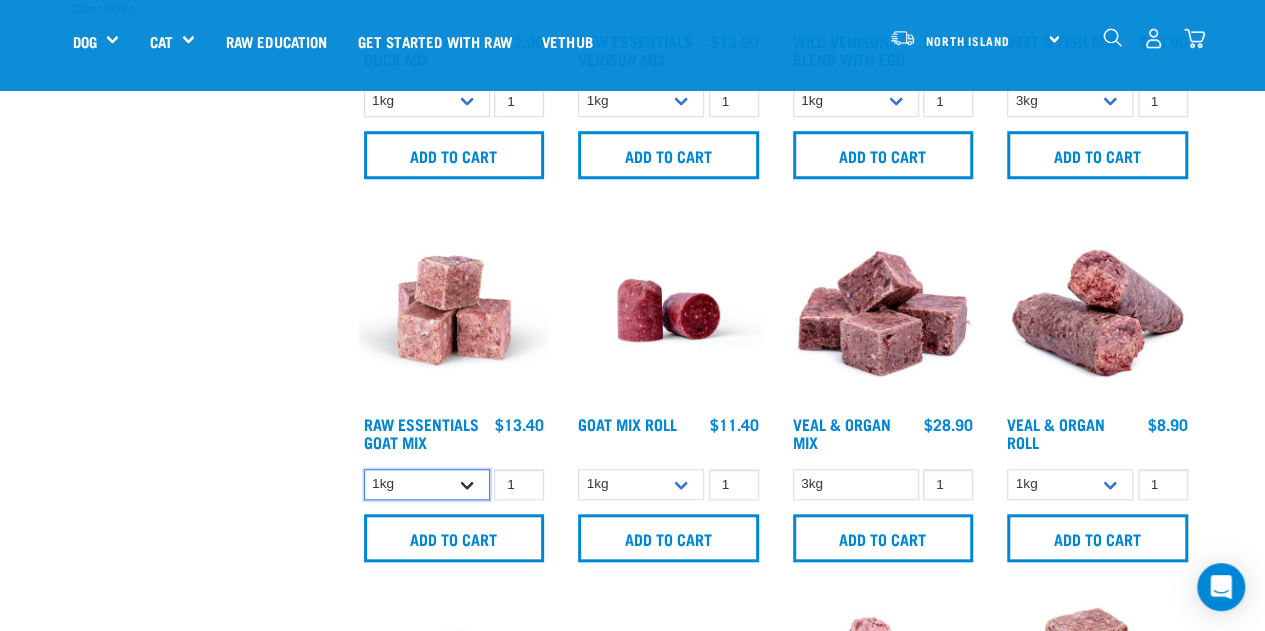 click on "1kg
3kg" at bounding box center [427, 484] 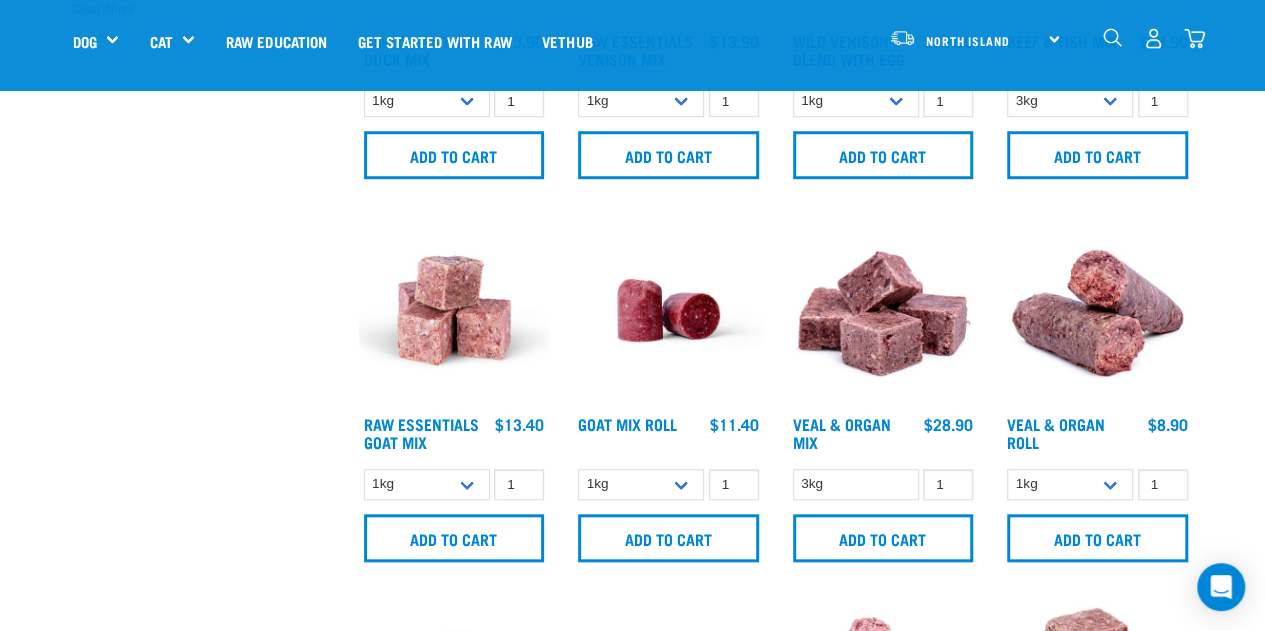 click on "Start your pet’s raw journey today –  take our quick pet questionnaire.
Delivery
Stores
About Us
Contact" at bounding box center (632, 961) 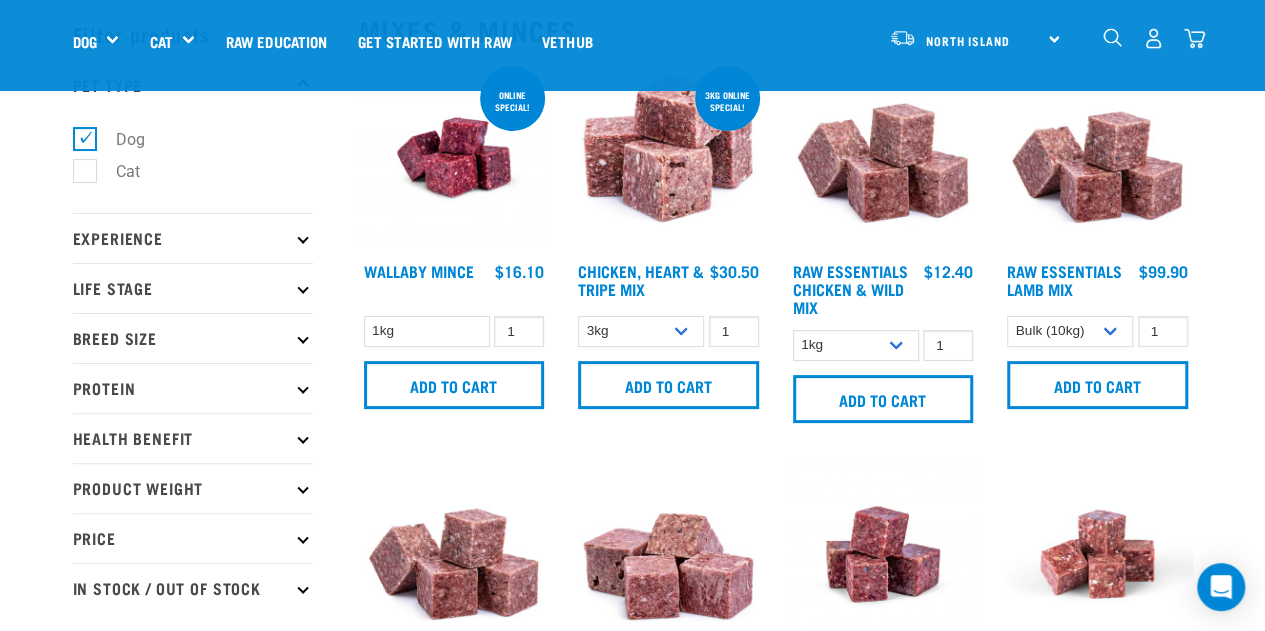 scroll, scrollTop: 80, scrollLeft: 0, axis: vertical 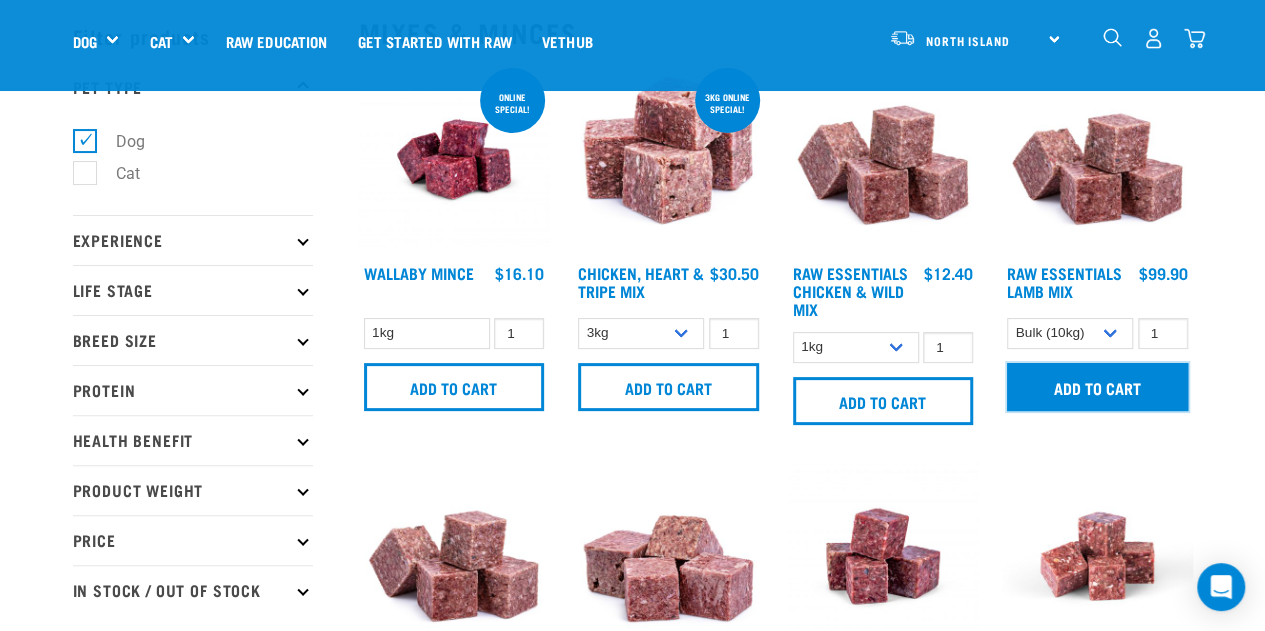 click on "Add to cart" at bounding box center [1097, 387] 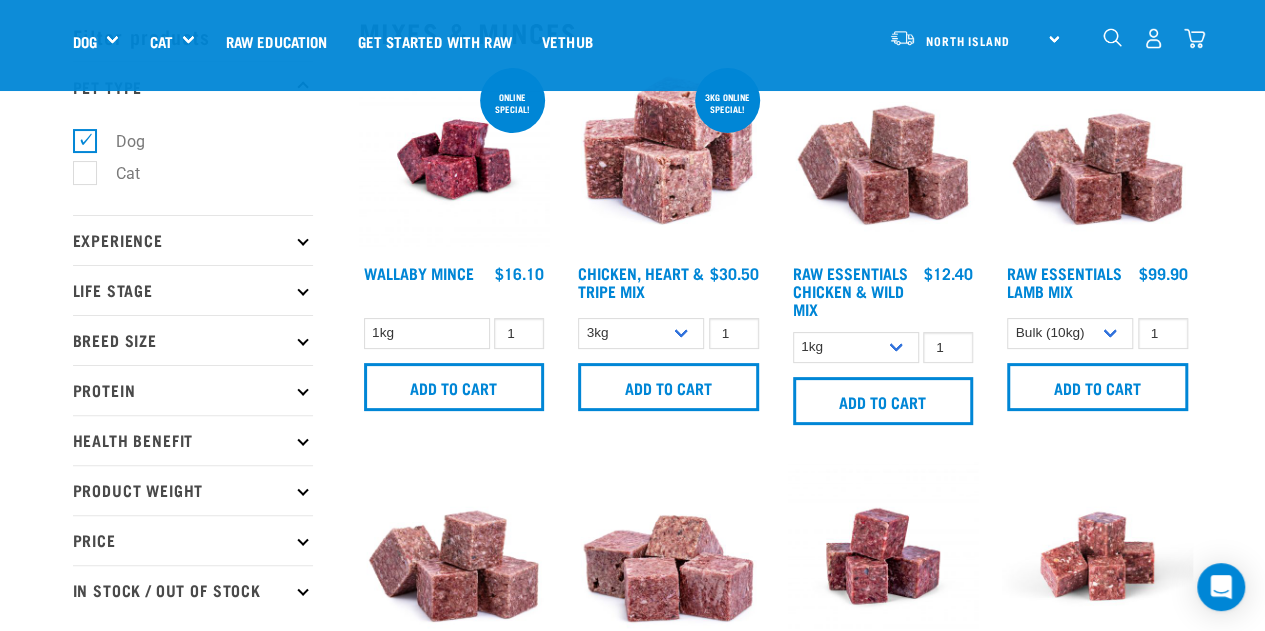 click on "Start your pet’s raw journey today –  take our quick pet questionnaire.
Delivery
Stores
About Us
Contact" at bounding box center [632, 1590] 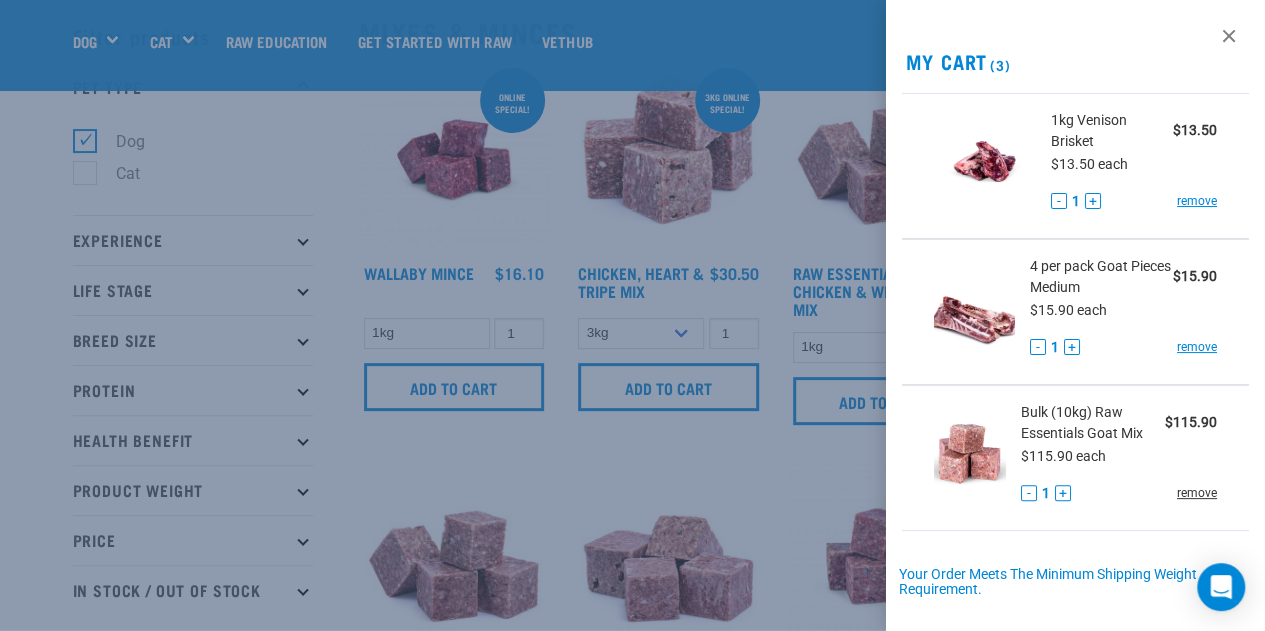 click on "remove" at bounding box center [1197, 493] 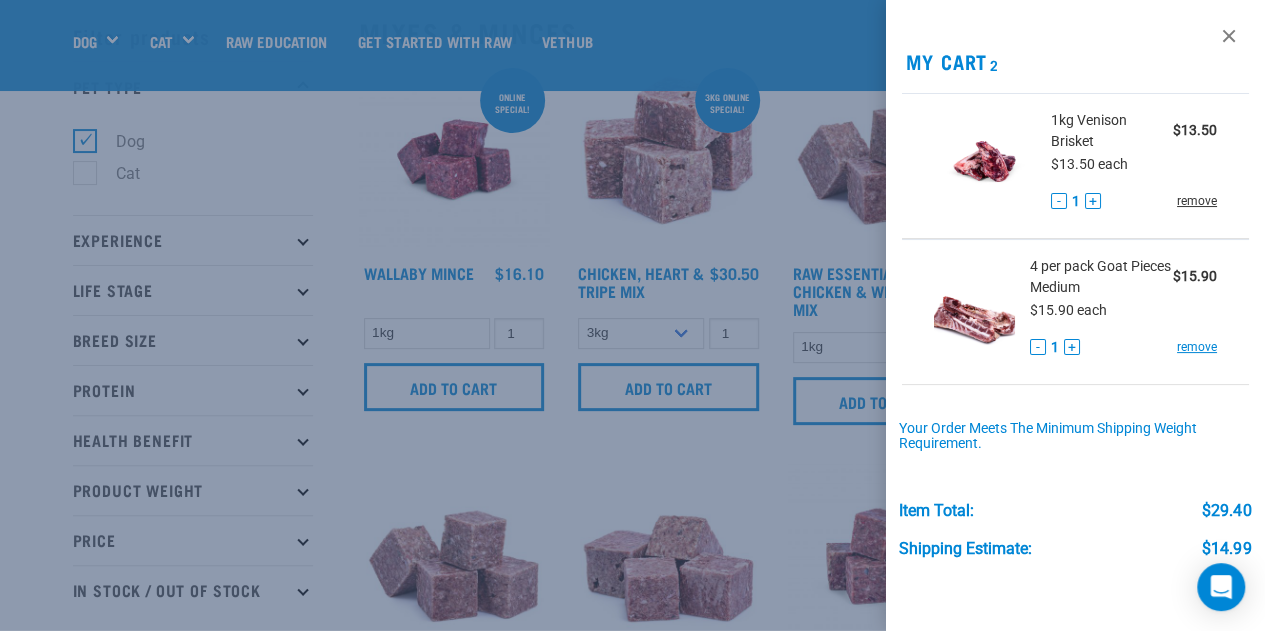 click on "remove" at bounding box center [1197, 201] 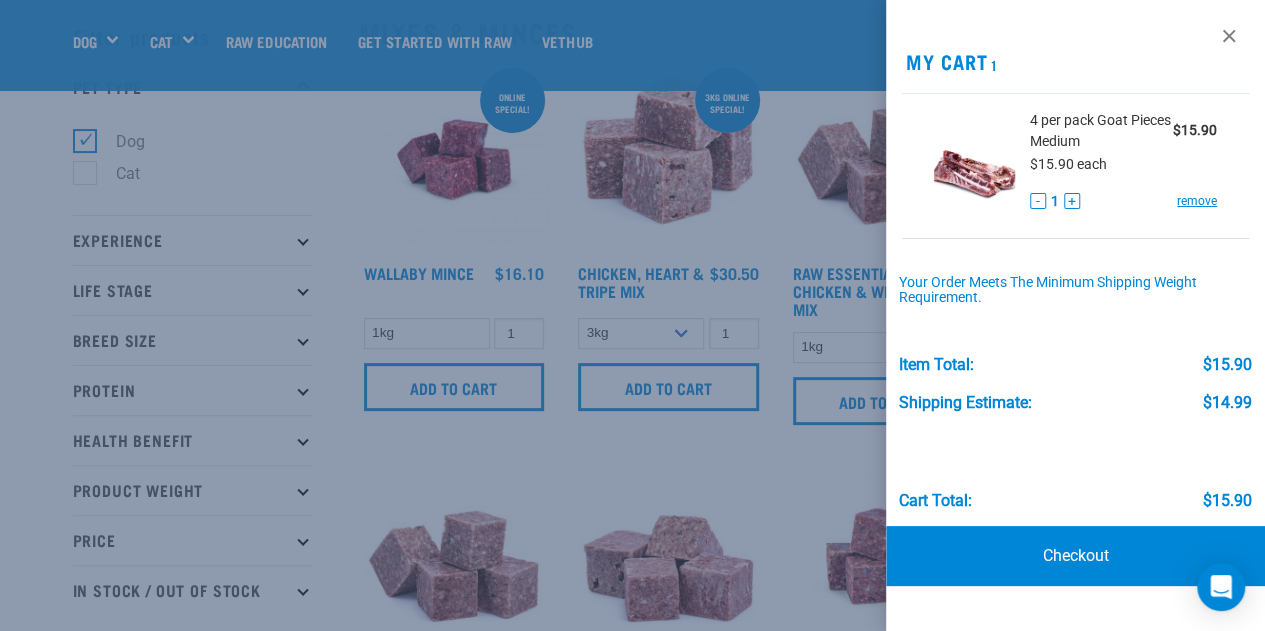 click at bounding box center (632, 315) 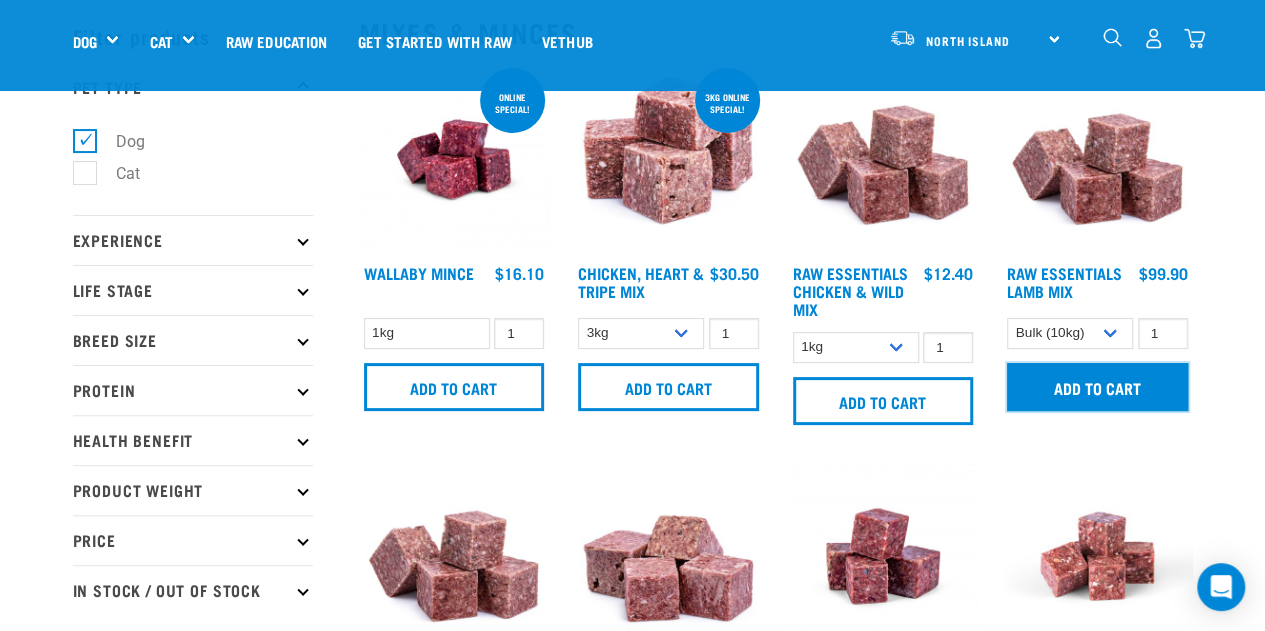 click on "Add to cart" at bounding box center (1097, 387) 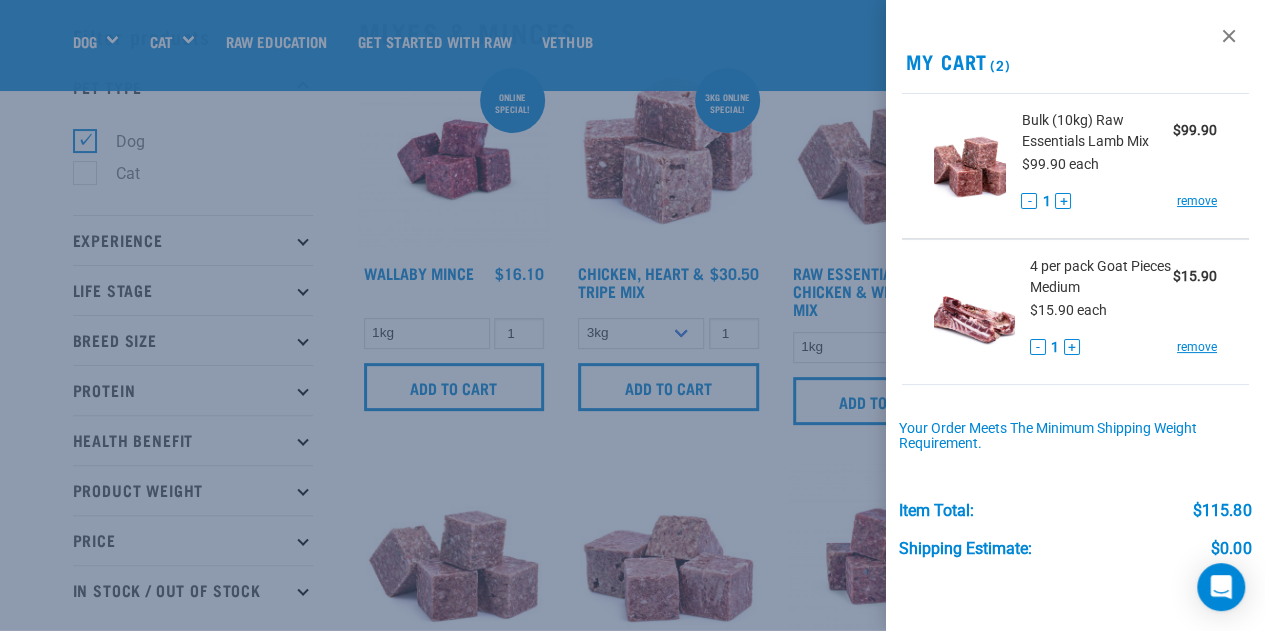 click at bounding box center [632, 315] 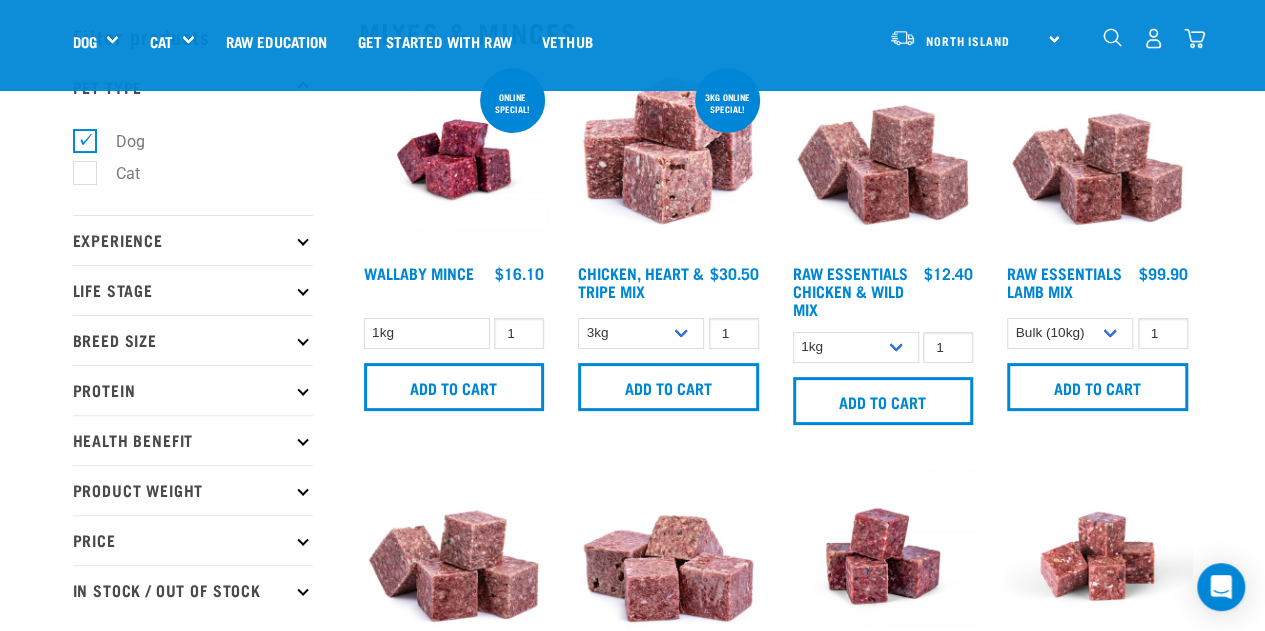 click at bounding box center [1112, 37] 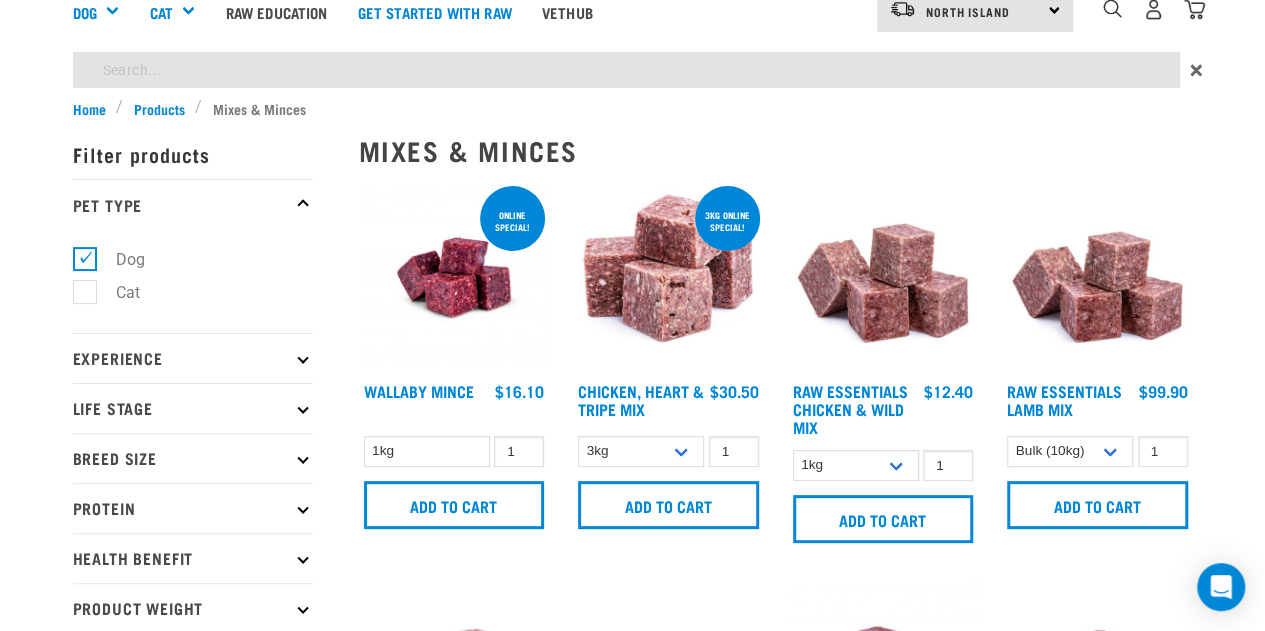 scroll, scrollTop: 20, scrollLeft: 0, axis: vertical 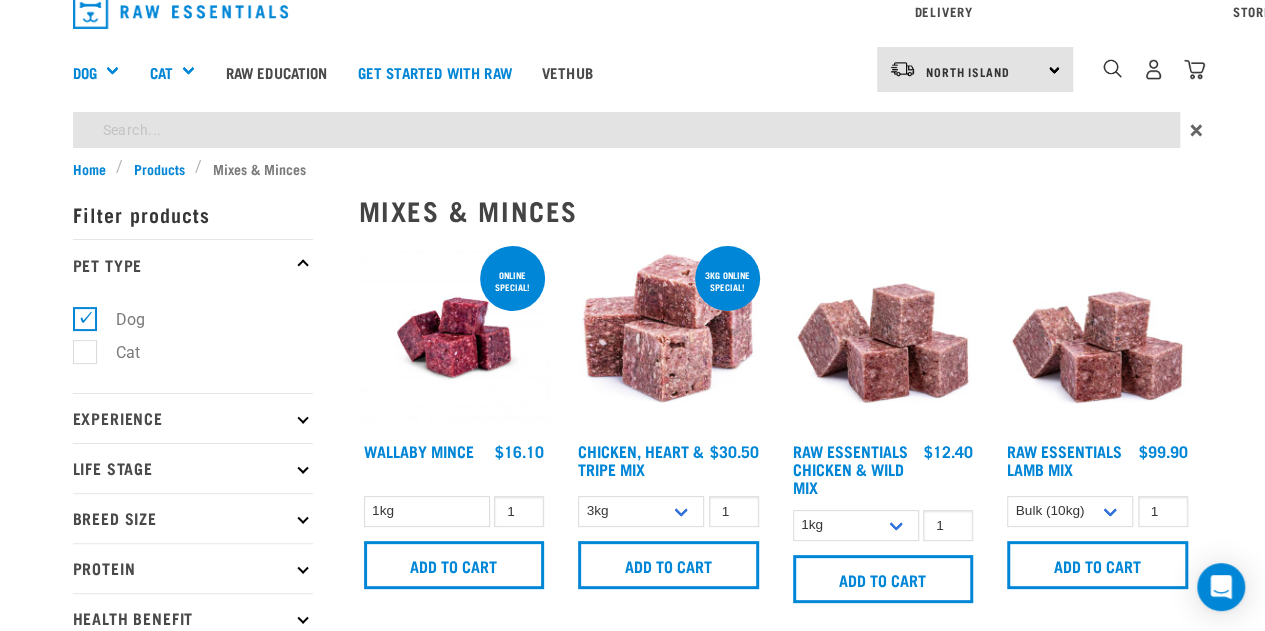 click on "Delivery
Stores
About Us
Contact
North Island" at bounding box center [632, 69] 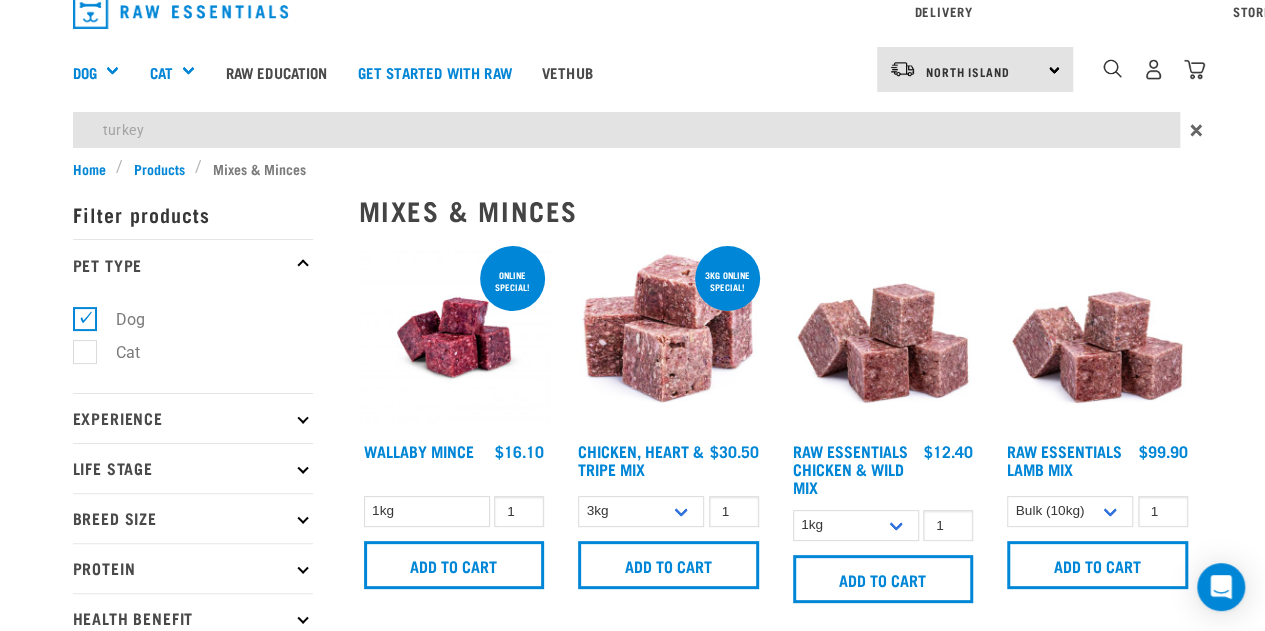 type on "turkey" 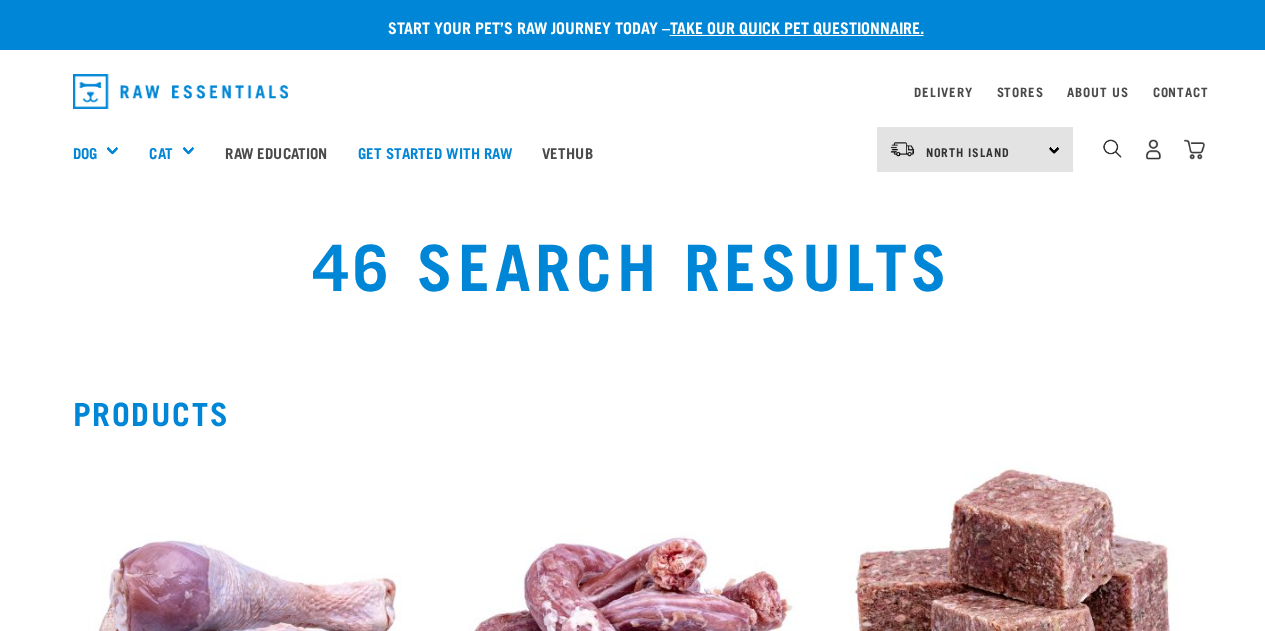 scroll, scrollTop: 0, scrollLeft: 0, axis: both 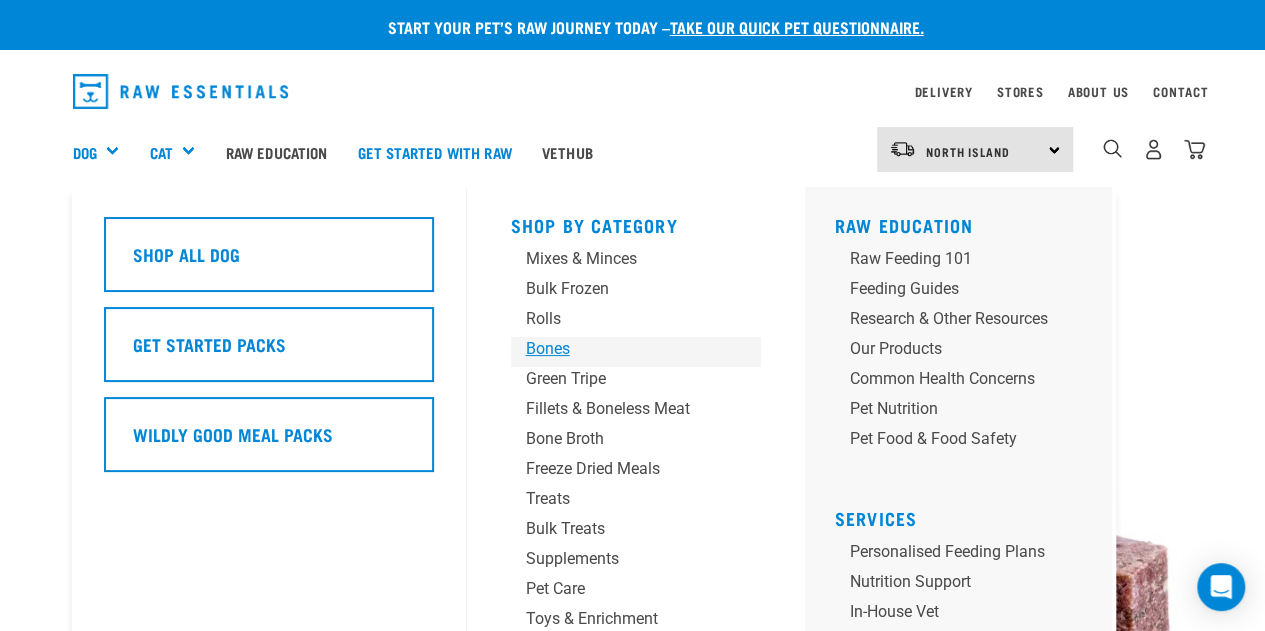 click on "Bones" at bounding box center (619, 349) 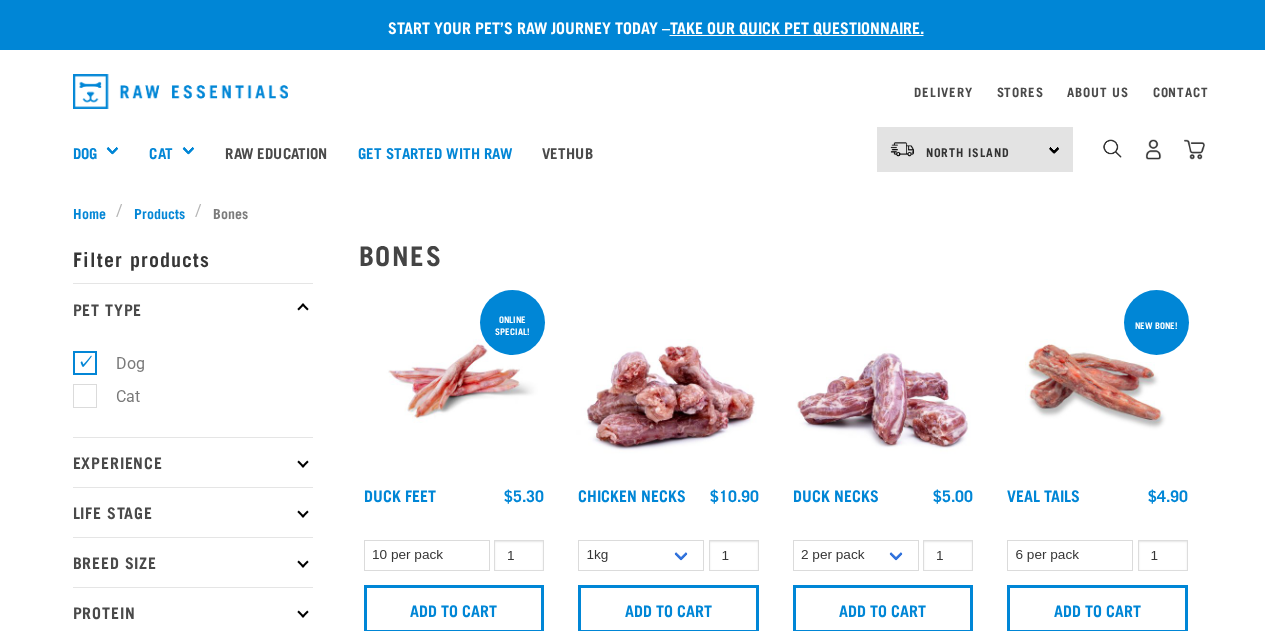 scroll, scrollTop: 0, scrollLeft: 0, axis: both 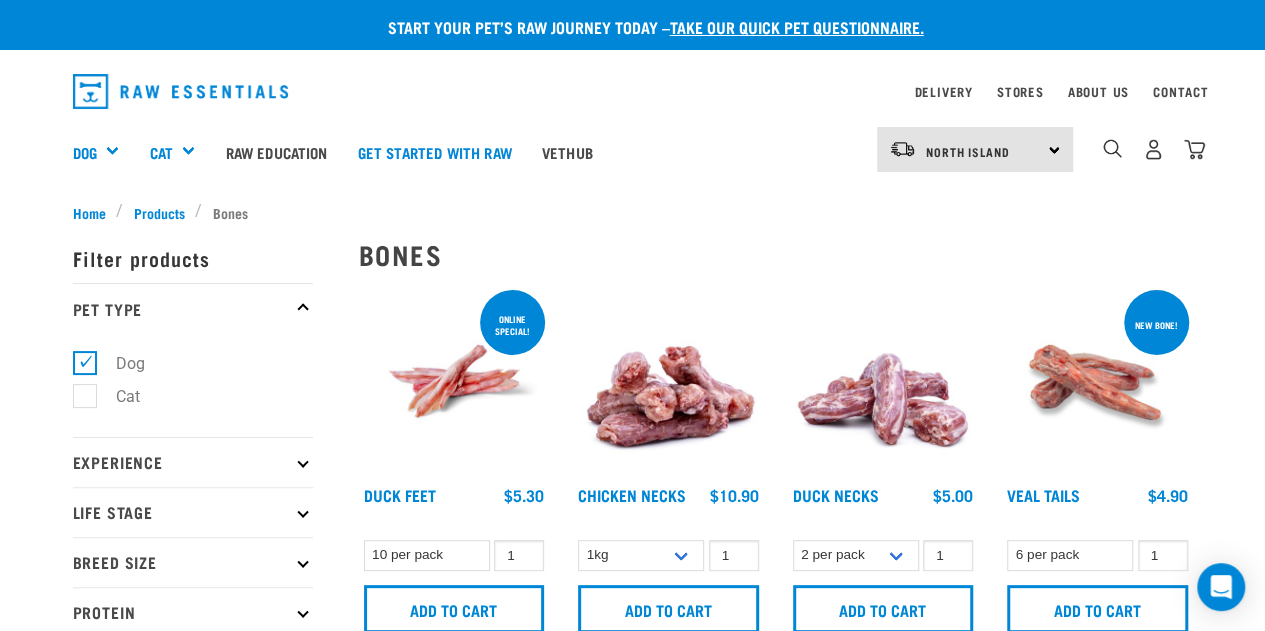 click on "Bones" at bounding box center (776, 254) 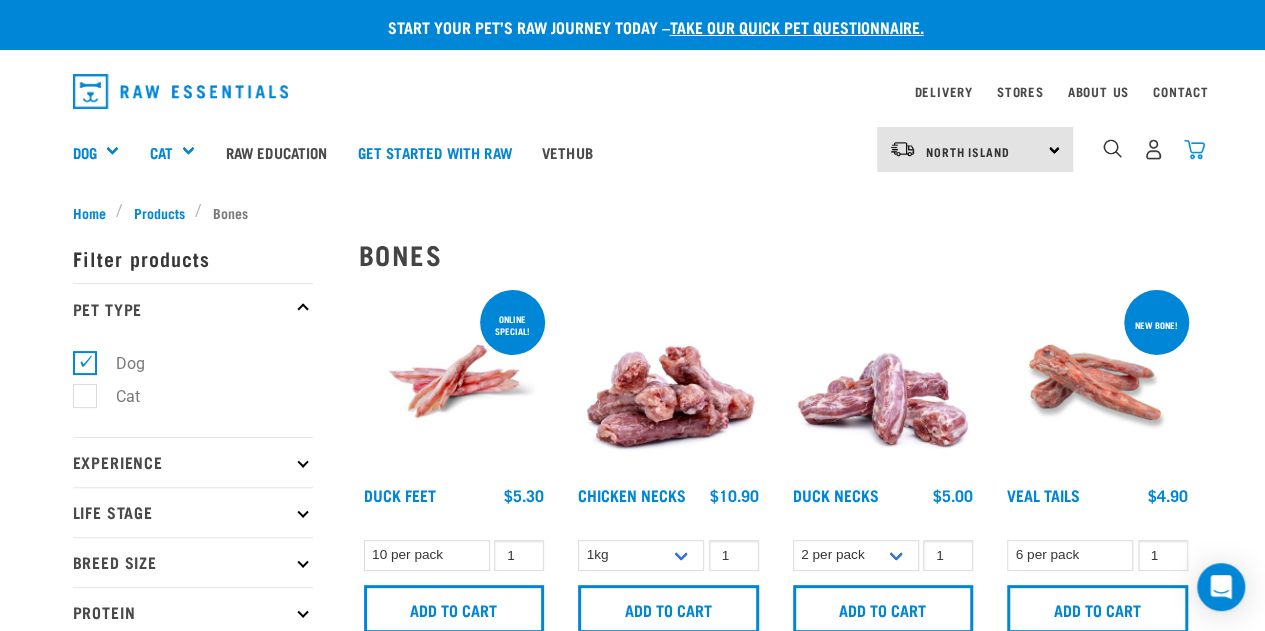 click at bounding box center (1194, 149) 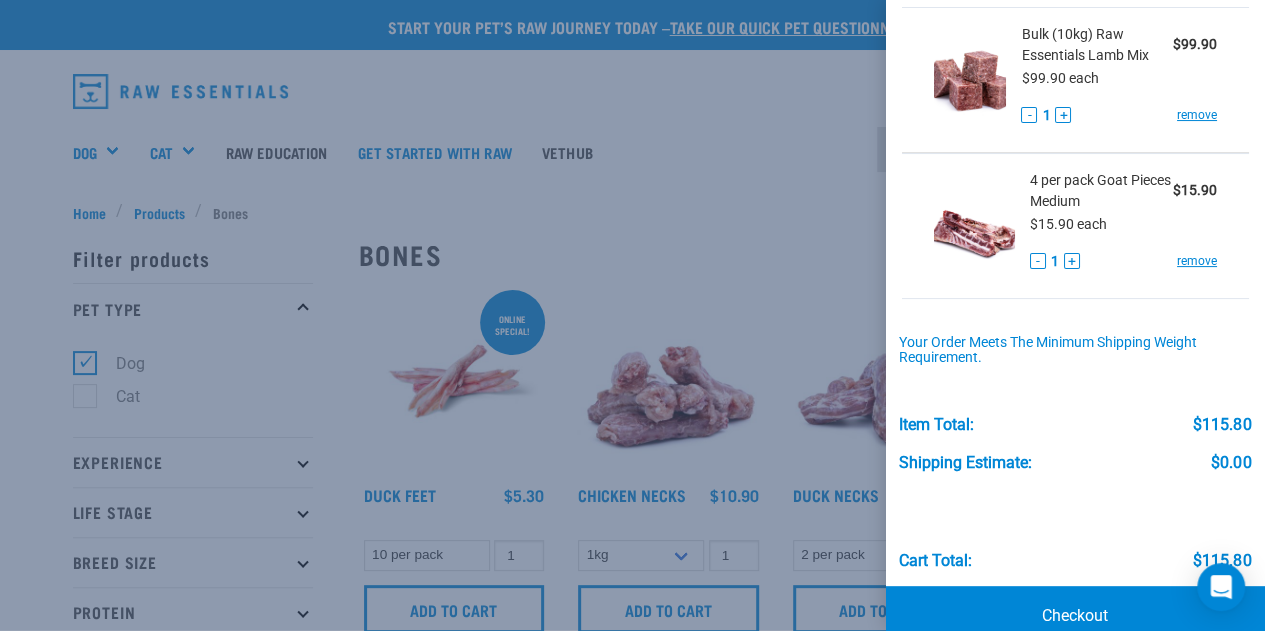scroll, scrollTop: 123, scrollLeft: 0, axis: vertical 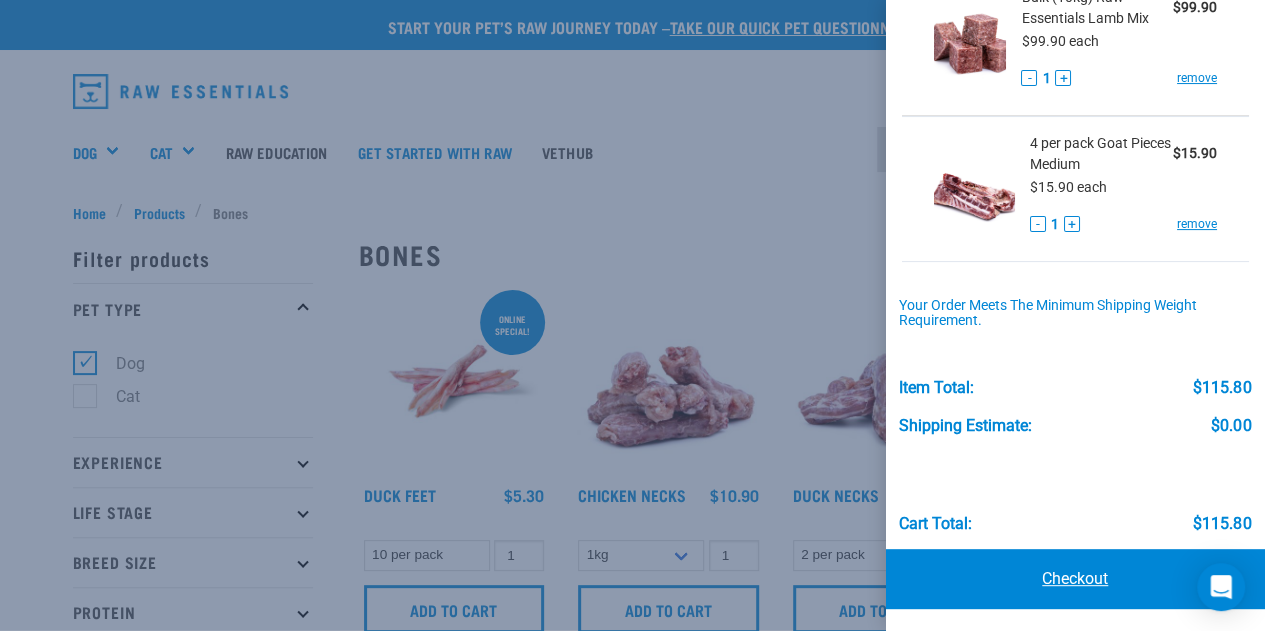 click on "Checkout" at bounding box center (1076, 579) 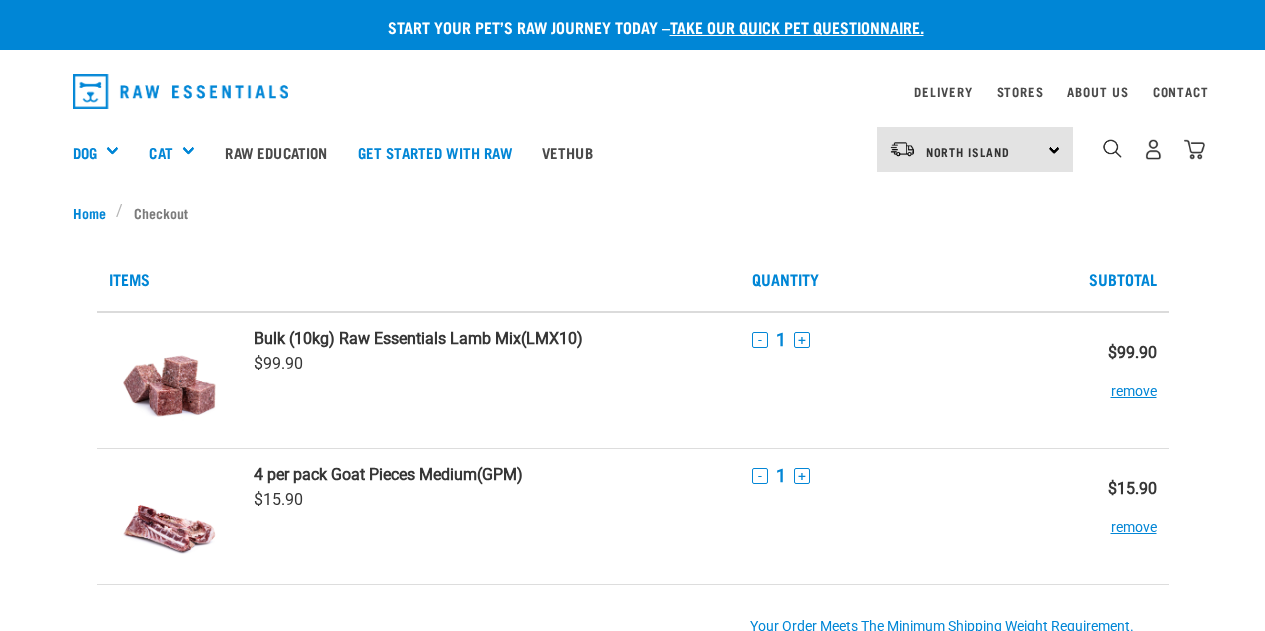 scroll, scrollTop: 0, scrollLeft: 0, axis: both 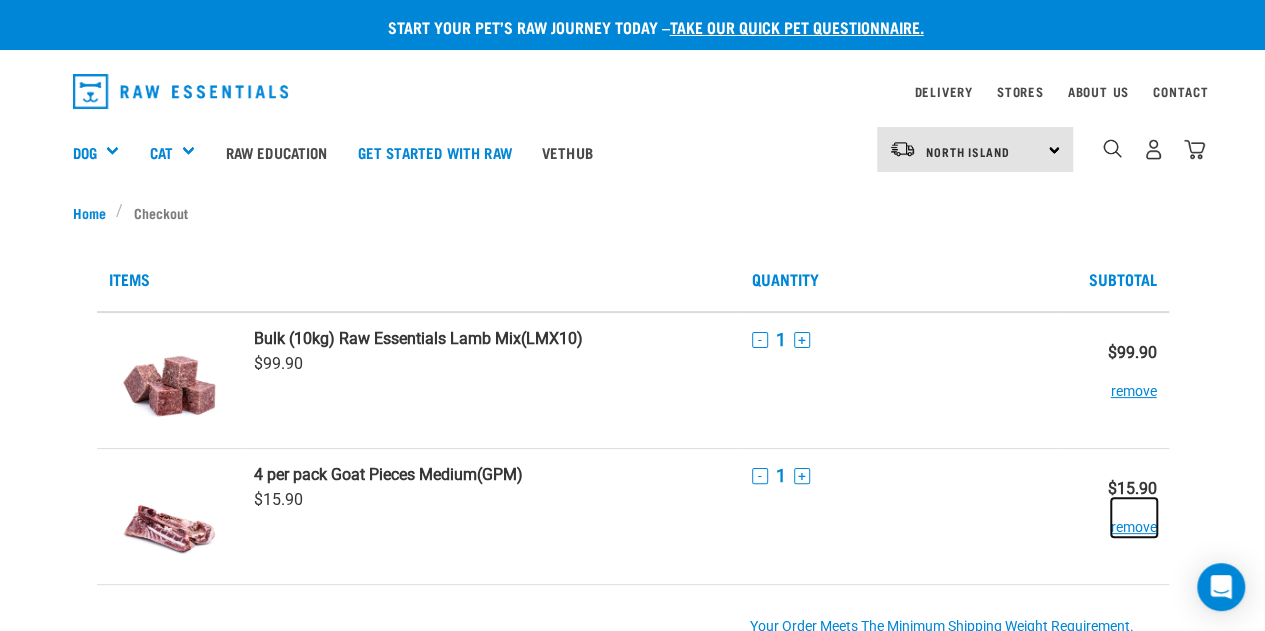 click on "remove" at bounding box center (1134, 517) 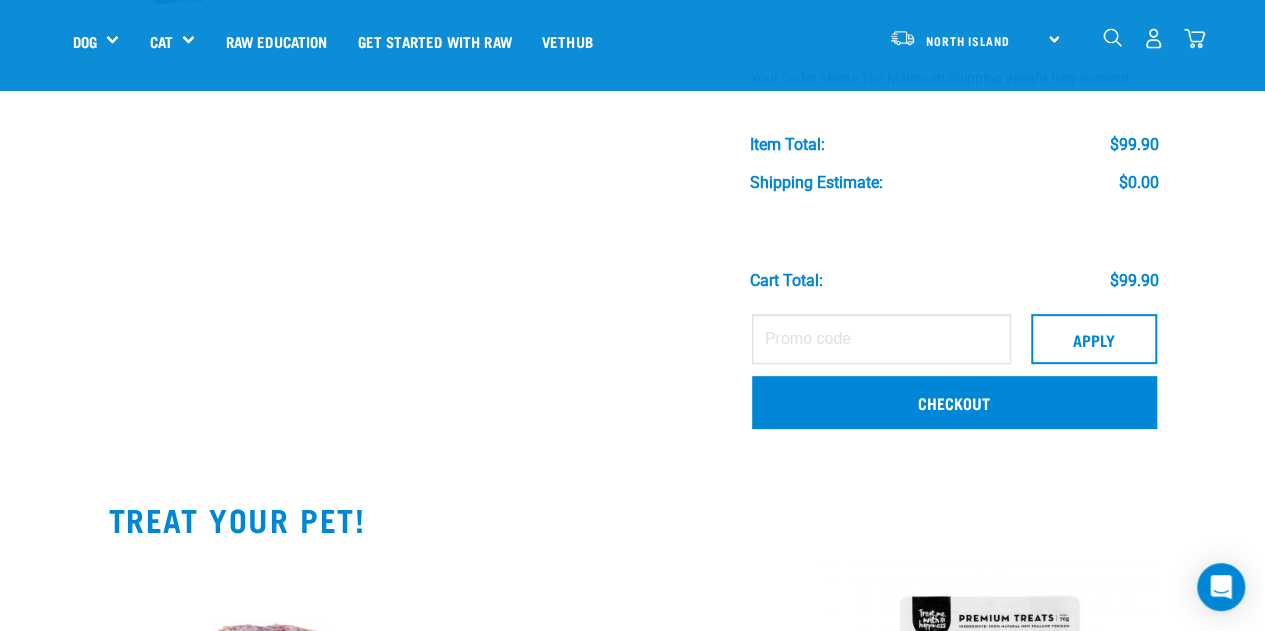 scroll, scrollTop: 272, scrollLeft: 0, axis: vertical 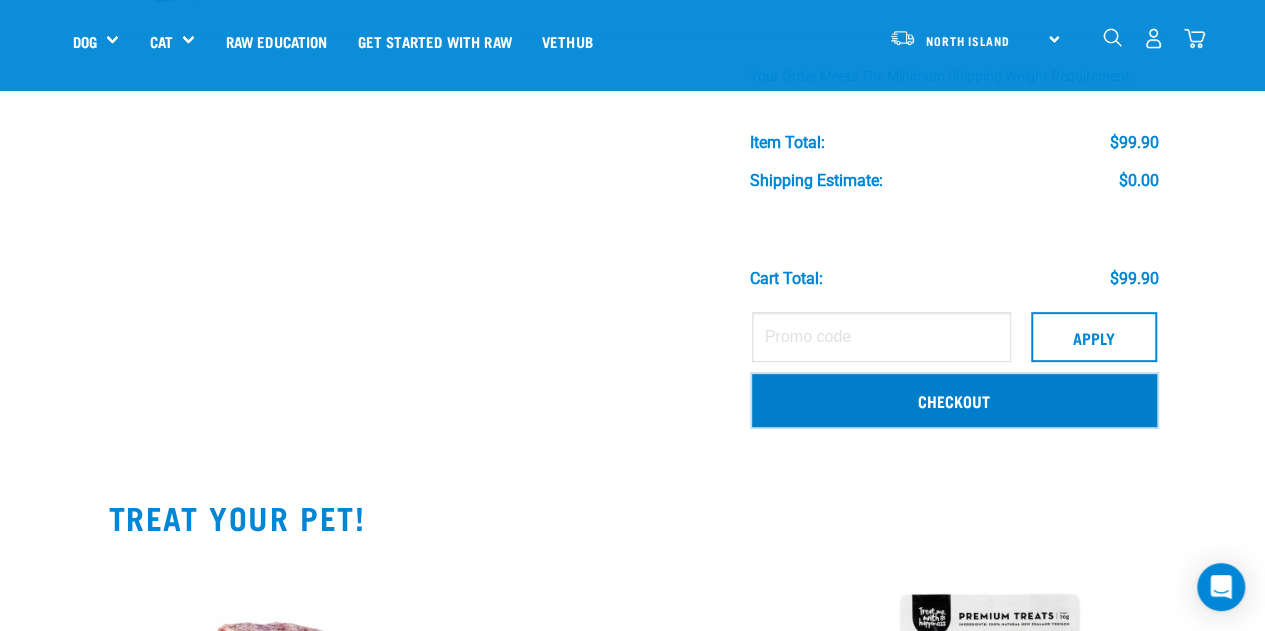click on "Checkout" at bounding box center (954, 400) 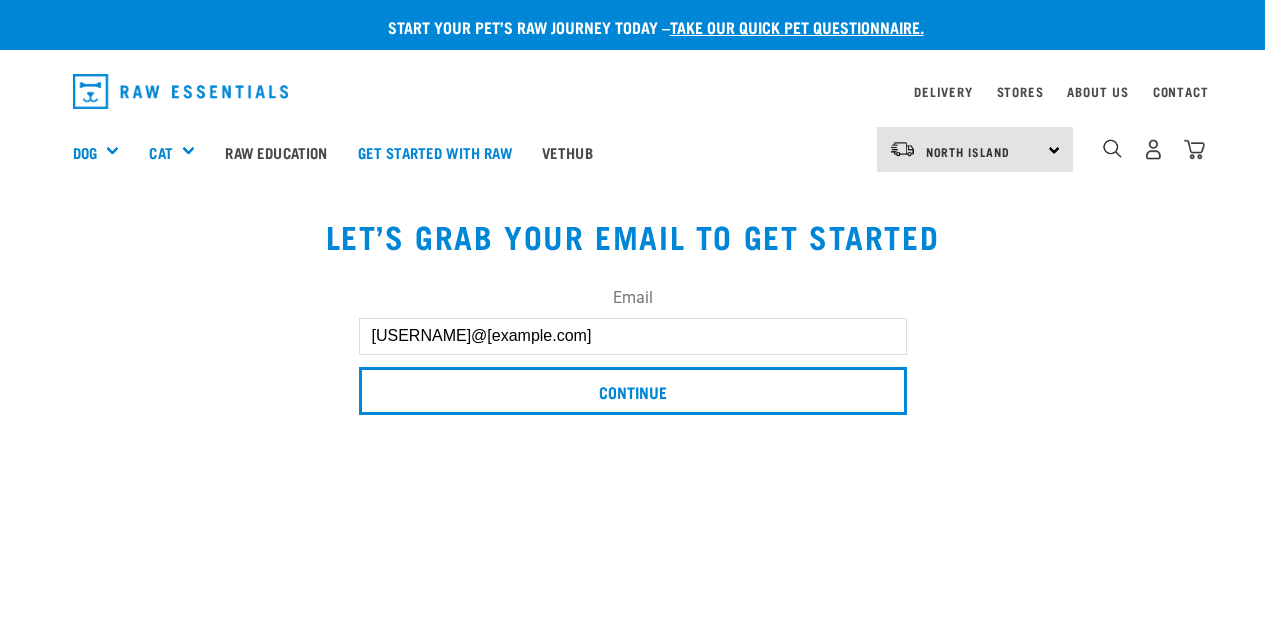 scroll, scrollTop: 0, scrollLeft: 0, axis: both 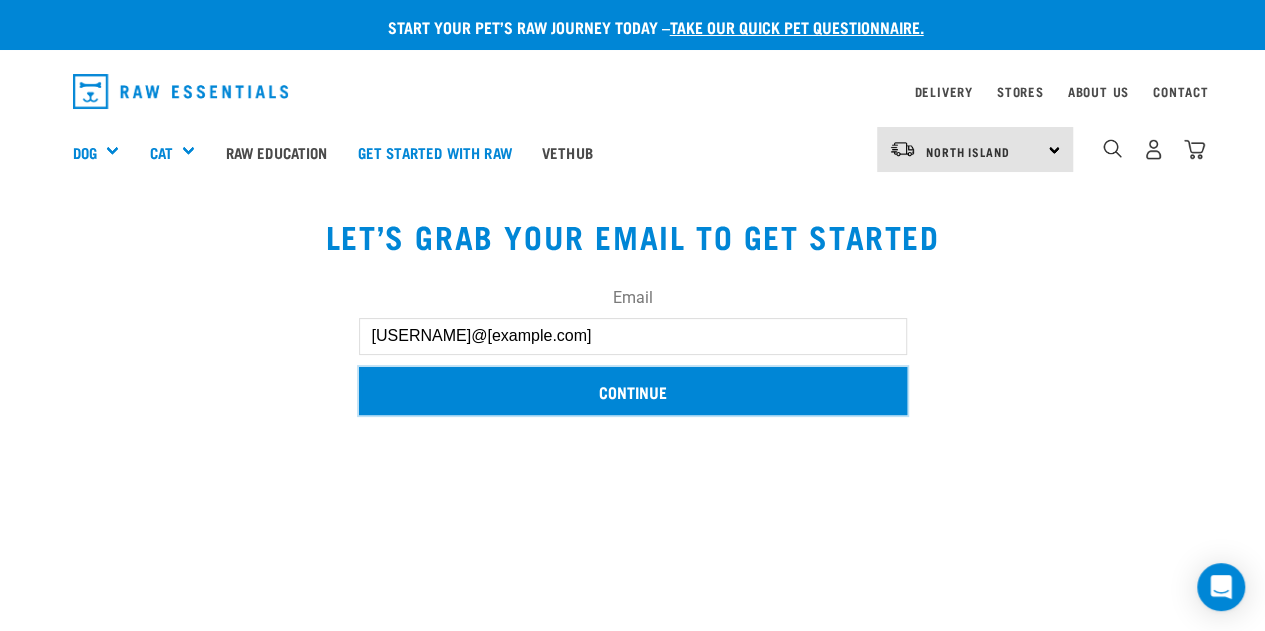 click on "Continue" at bounding box center (633, 391) 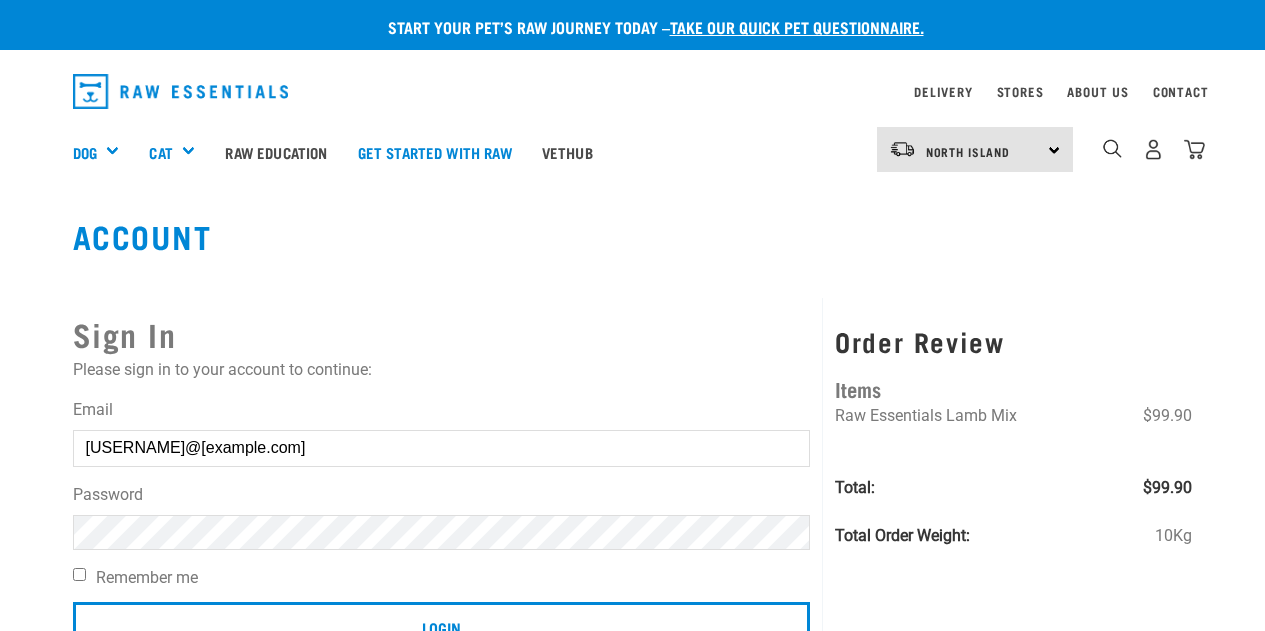 scroll, scrollTop: 0, scrollLeft: 0, axis: both 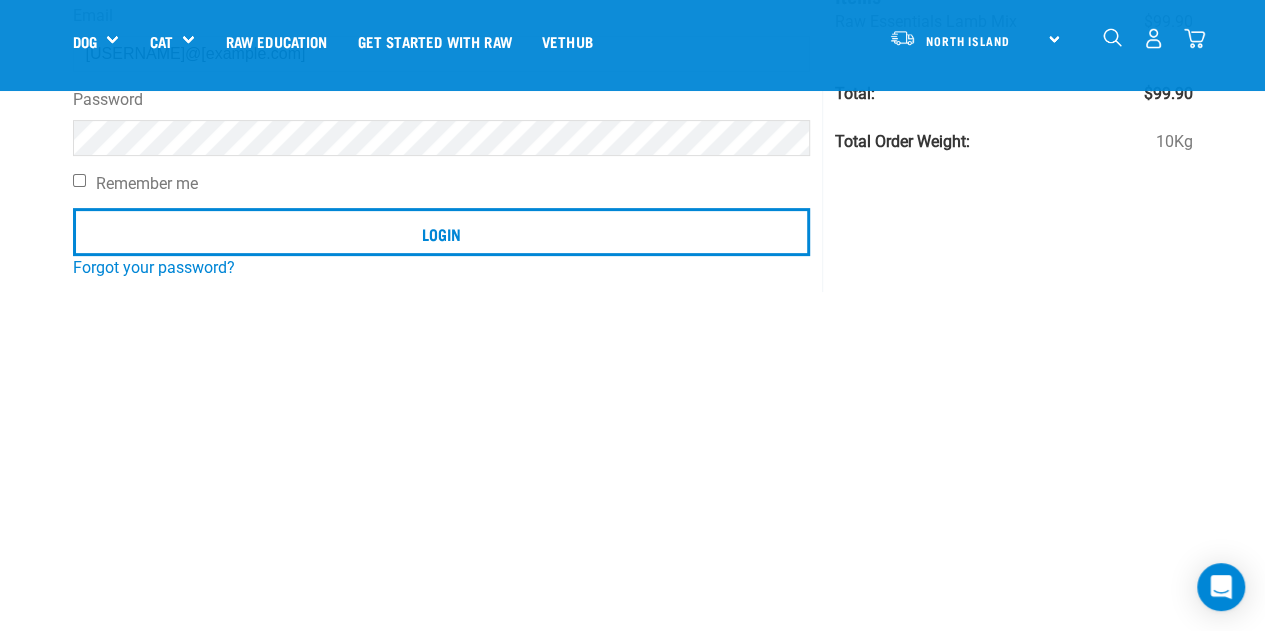 click on "Remember me" at bounding box center [79, 180] 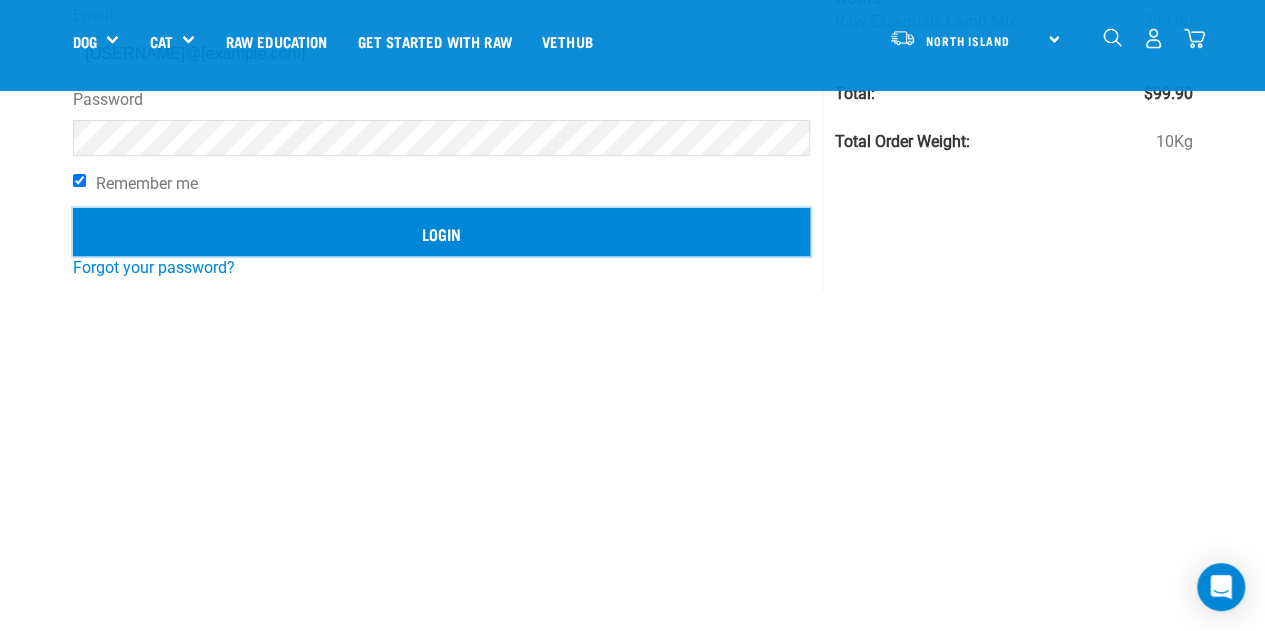 click on "Login" at bounding box center [442, 232] 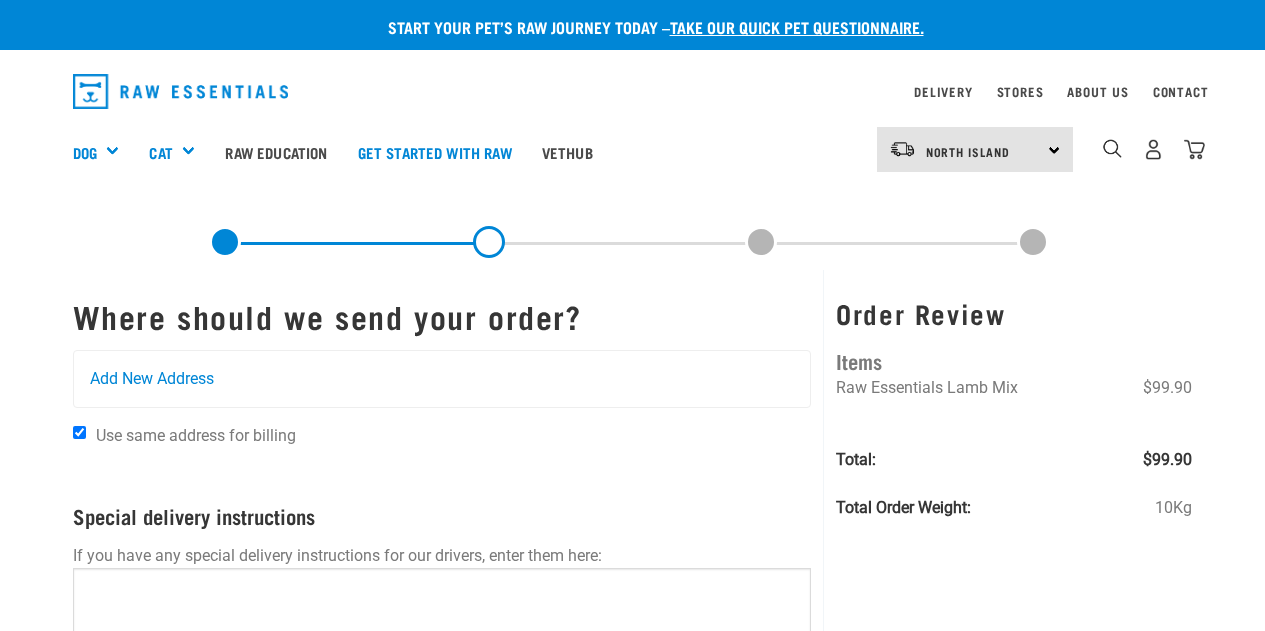 scroll, scrollTop: 0, scrollLeft: 0, axis: both 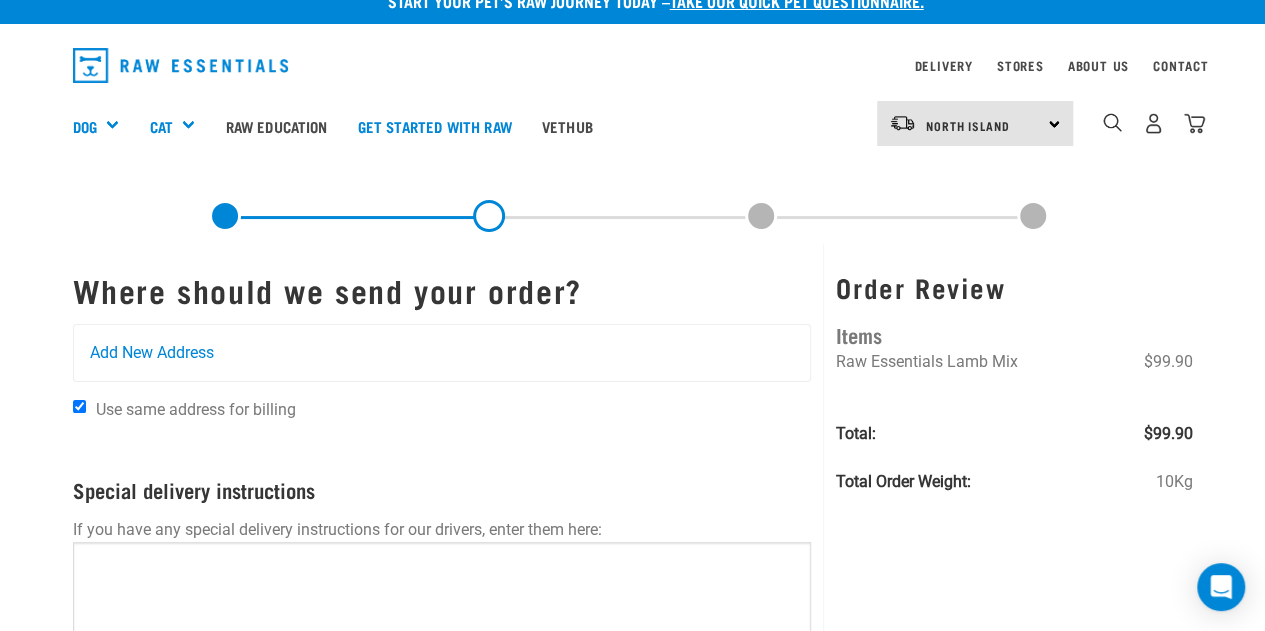 click on "Use same address for
billing" at bounding box center (79, 406) 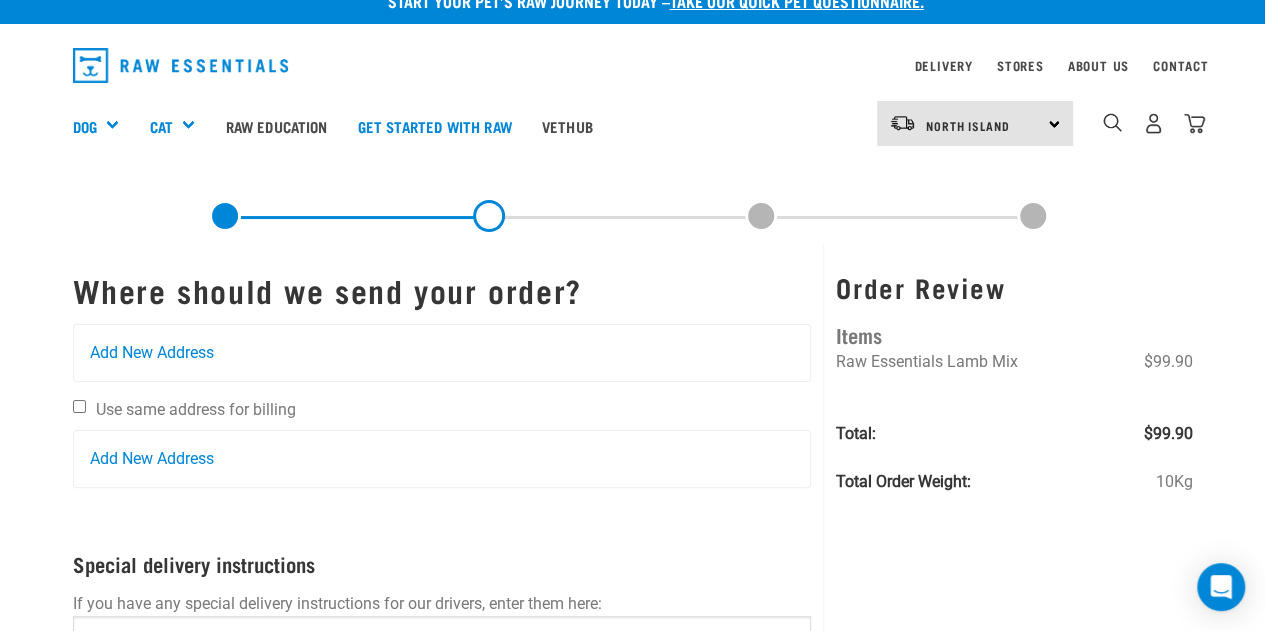 click on "Use same address for
billing" at bounding box center [79, 406] 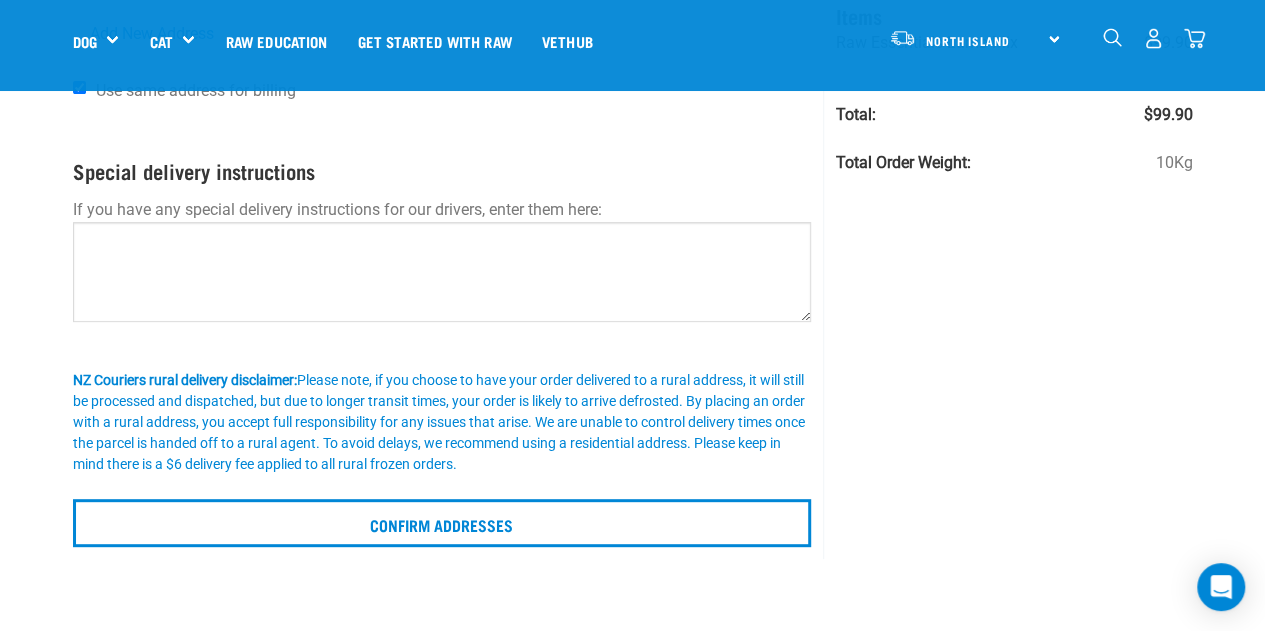 scroll, scrollTop: 204, scrollLeft: 0, axis: vertical 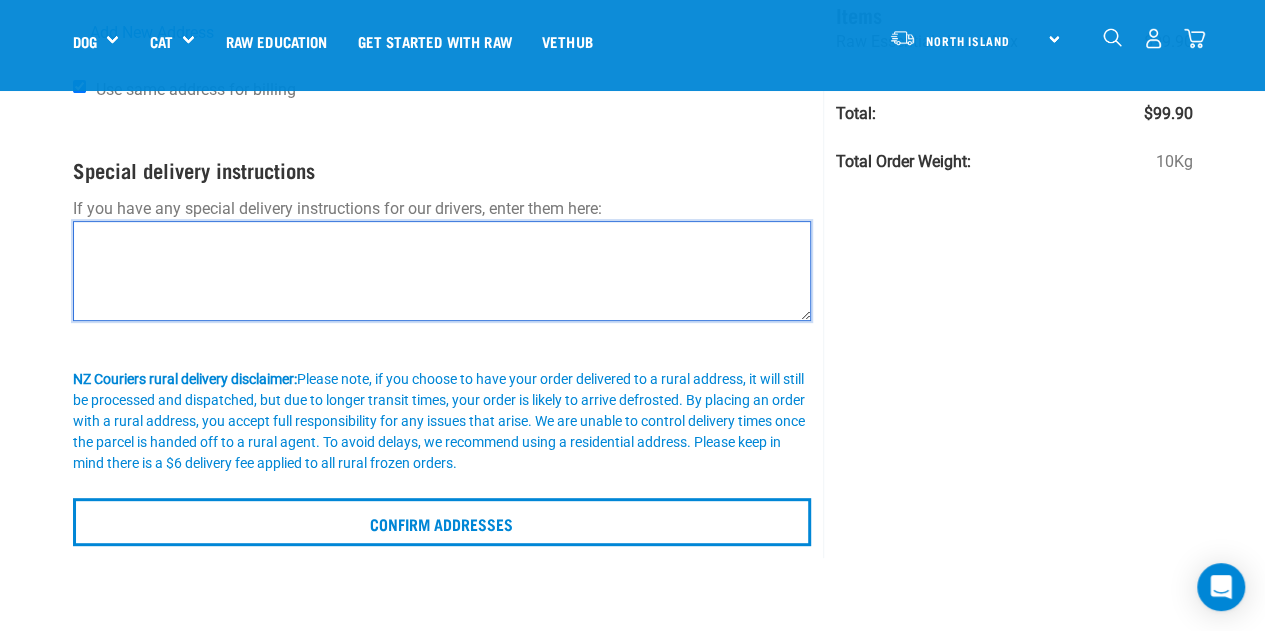 click at bounding box center (442, 271) 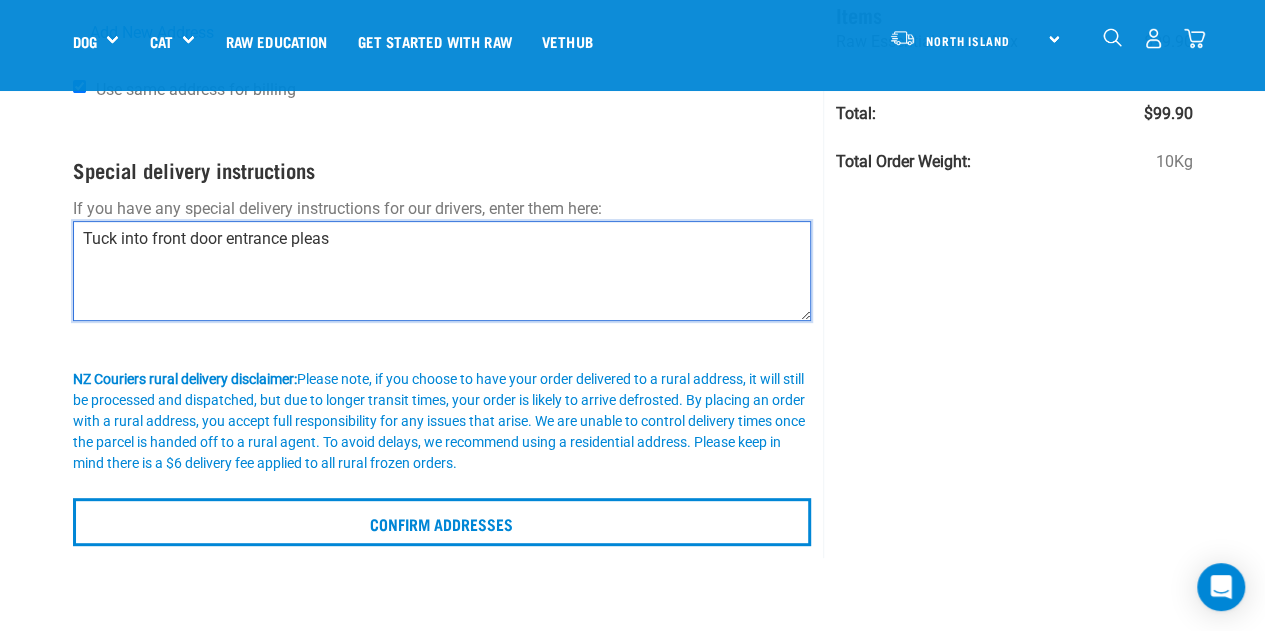type on "Tuck into front door entrance please" 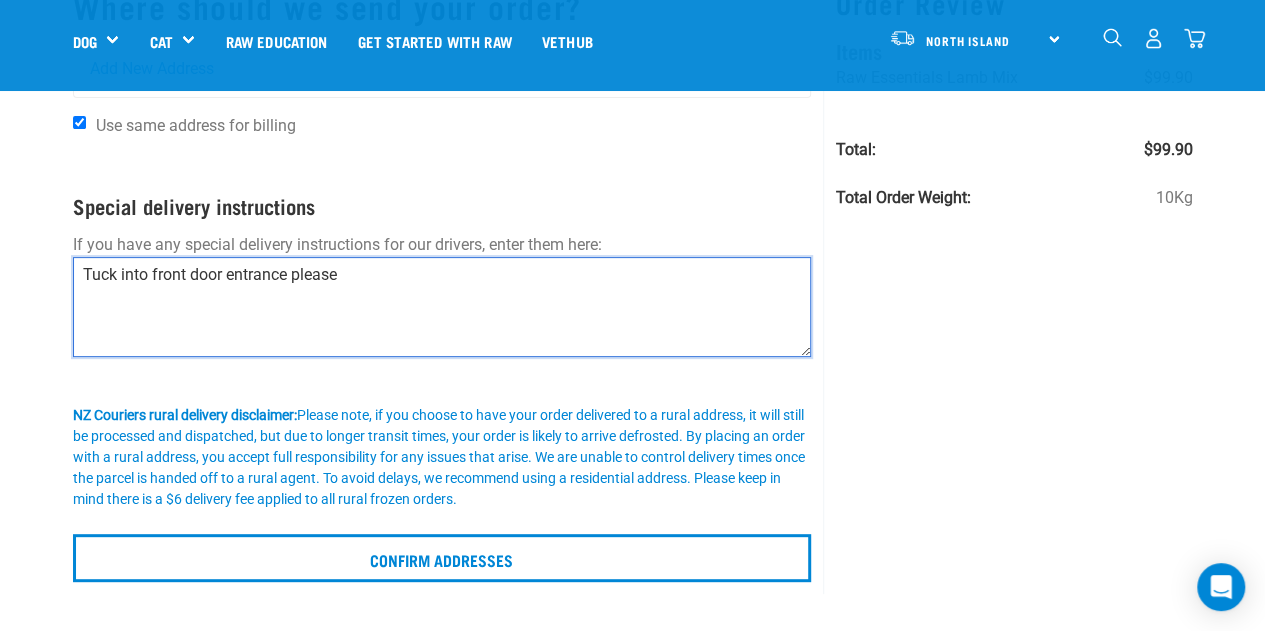 scroll, scrollTop: 0, scrollLeft: 0, axis: both 